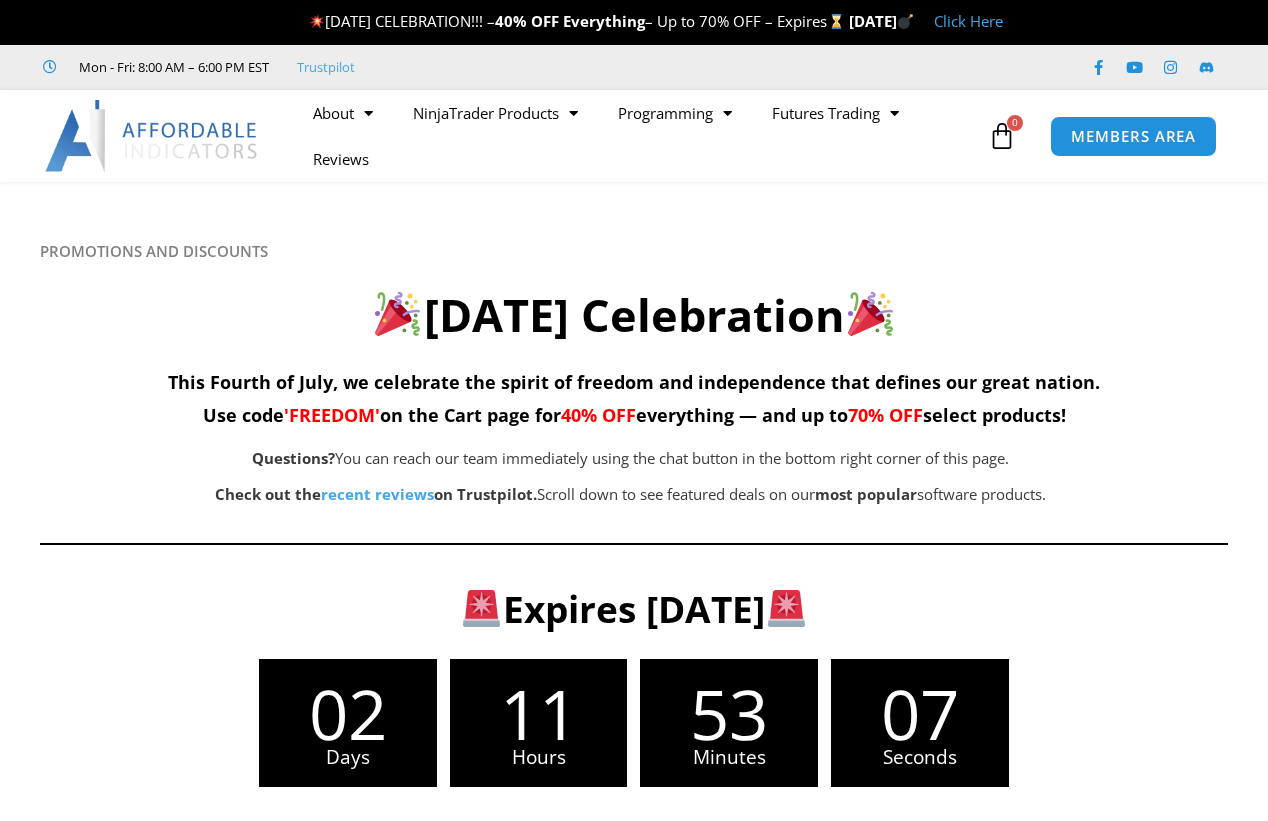 scroll, scrollTop: 0, scrollLeft: 0, axis: both 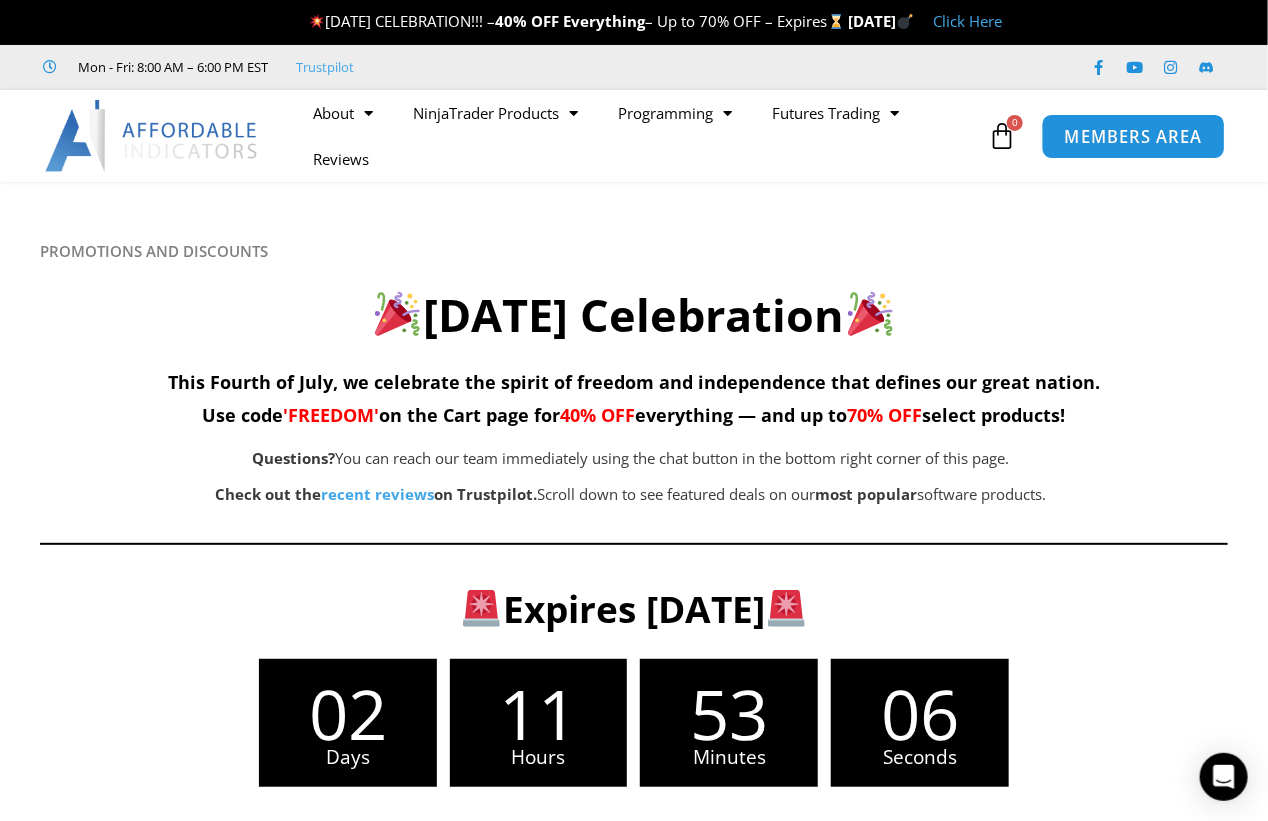 click on "MEMBERS AREA" at bounding box center [1133, 136] 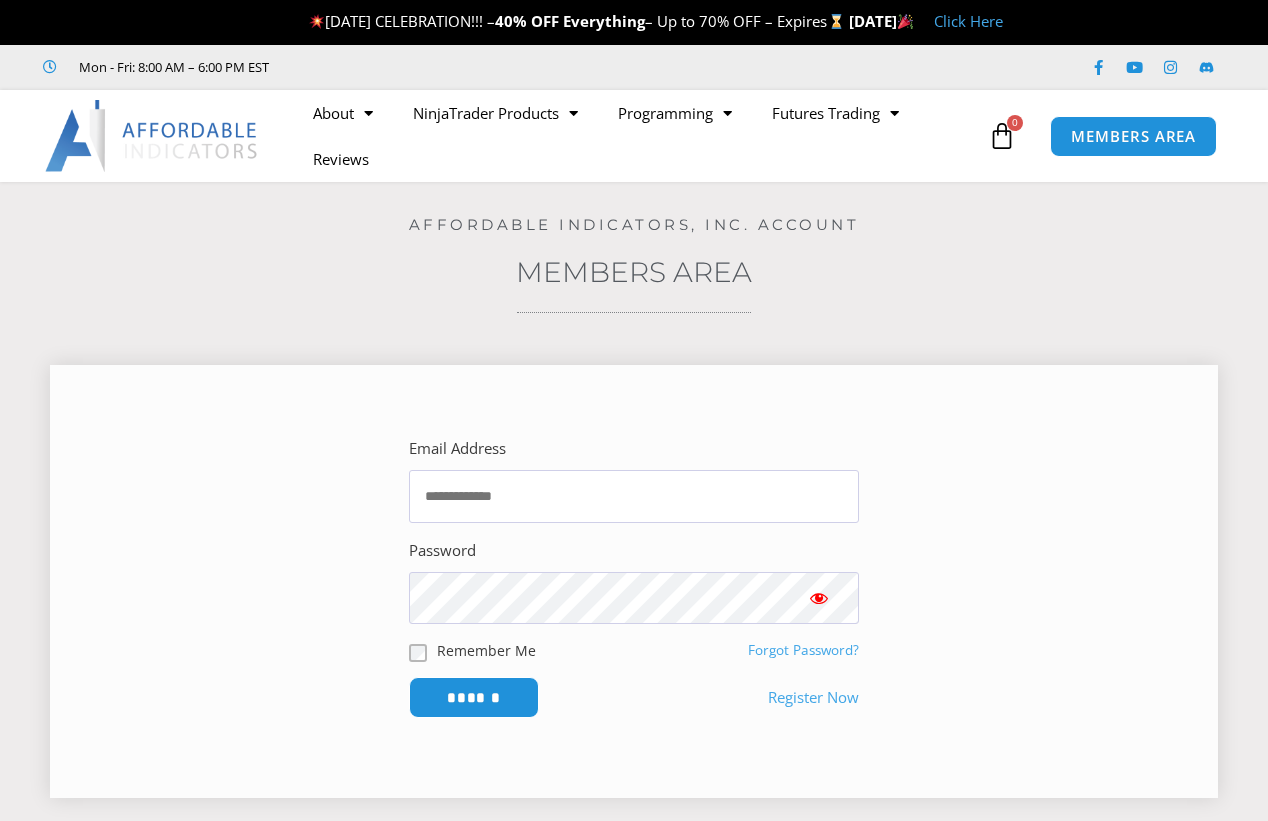 scroll, scrollTop: 0, scrollLeft: 0, axis: both 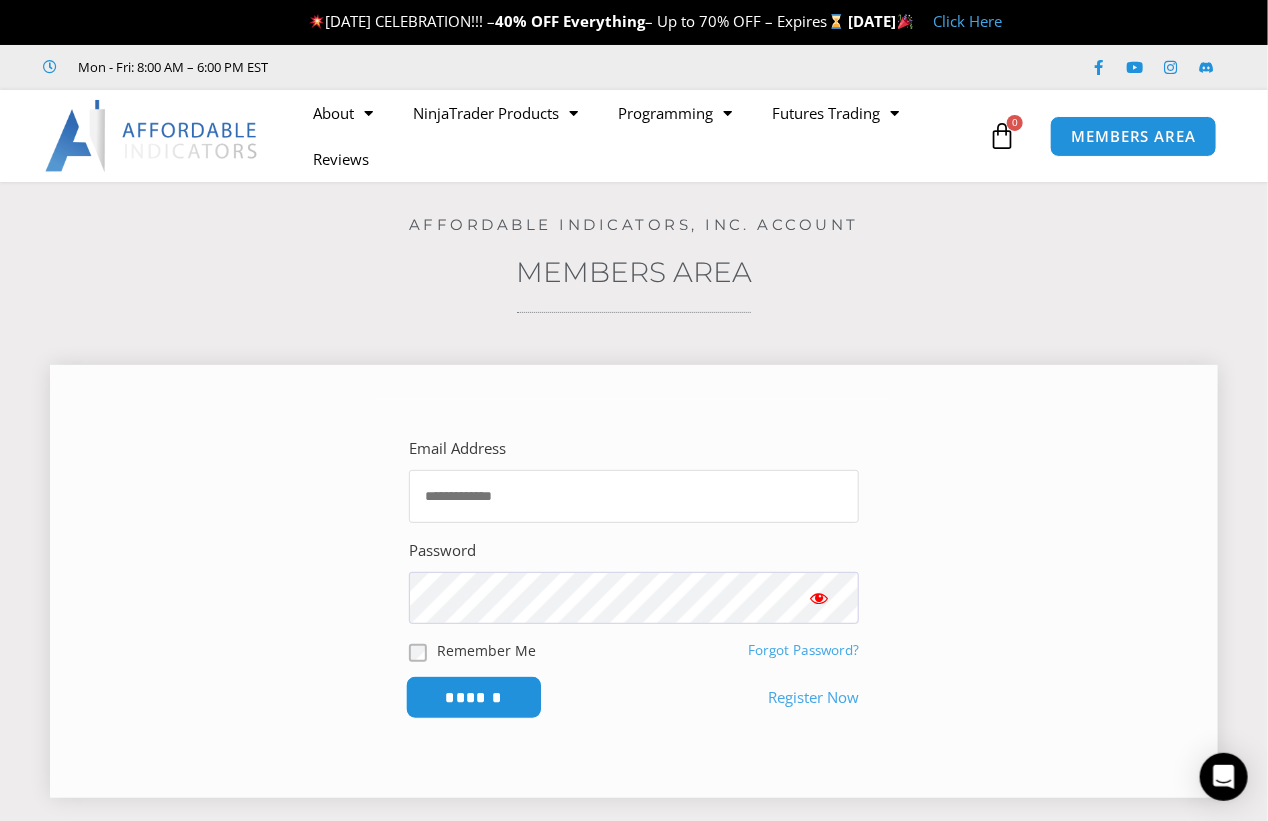 type on "**********" 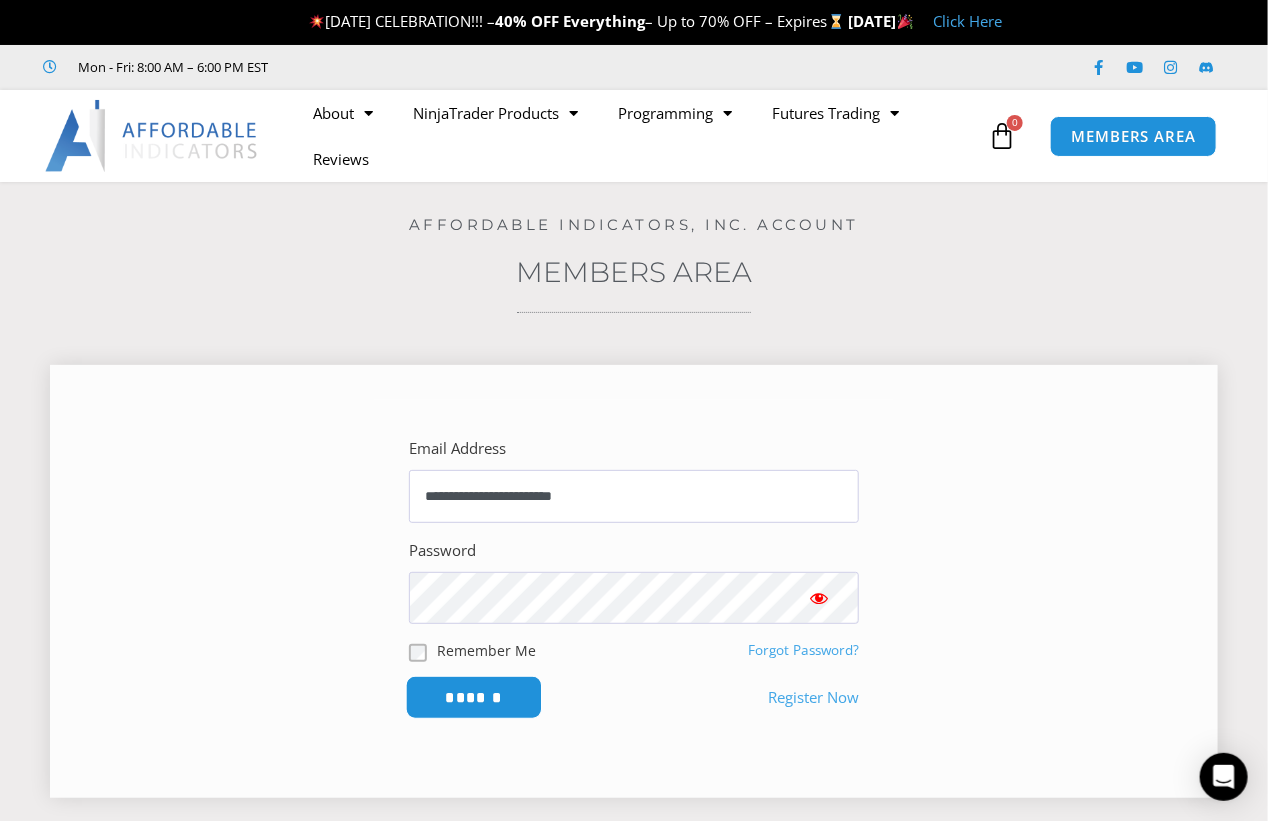 click on "******" at bounding box center [474, 697] 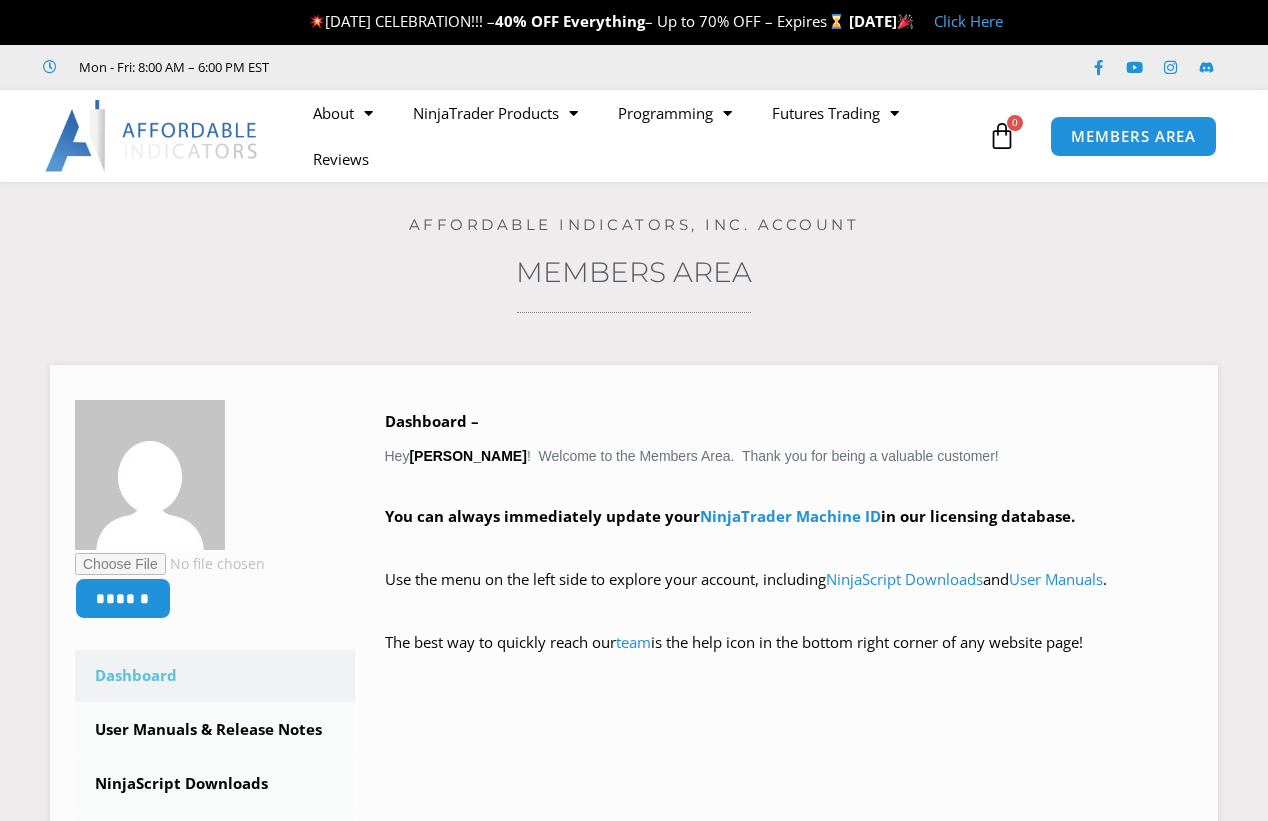 scroll, scrollTop: 0, scrollLeft: 0, axis: both 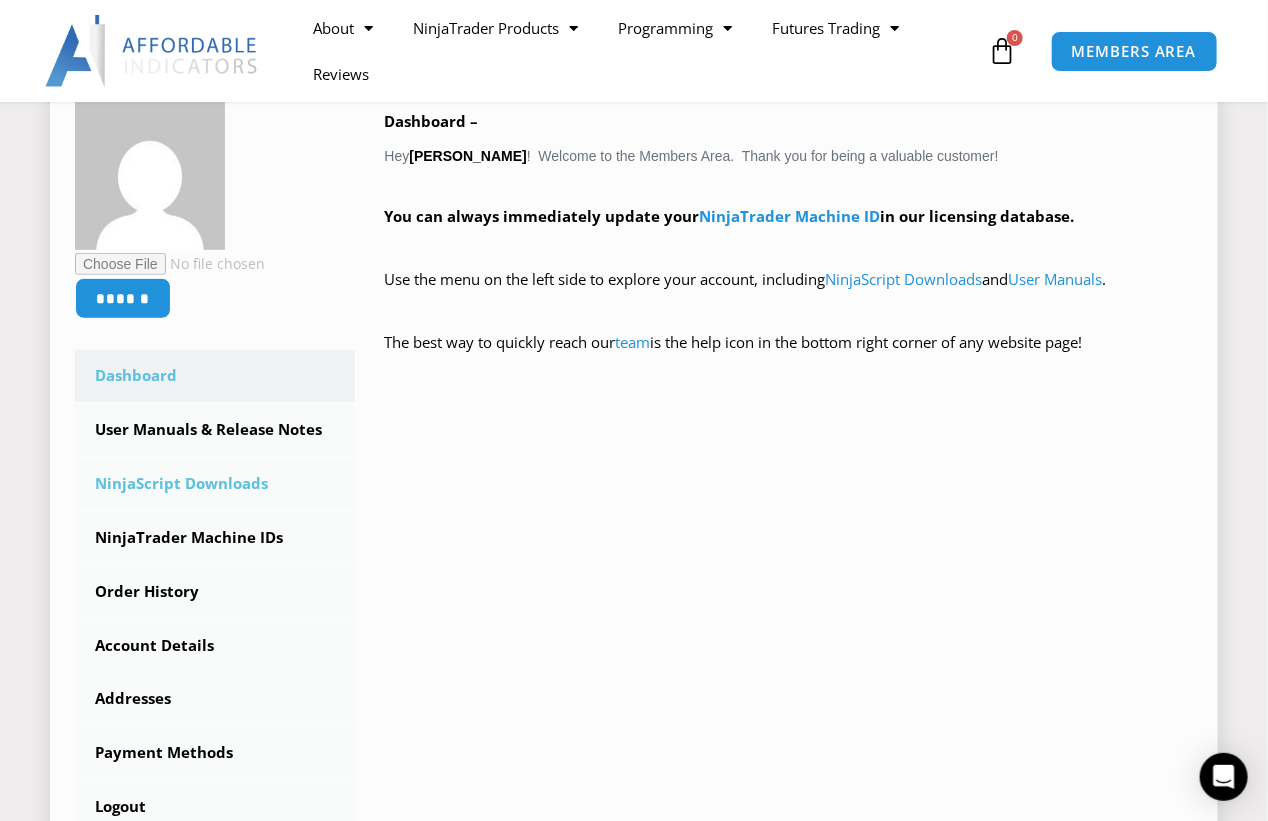 click on "NinjaScript Downloads" at bounding box center [215, 484] 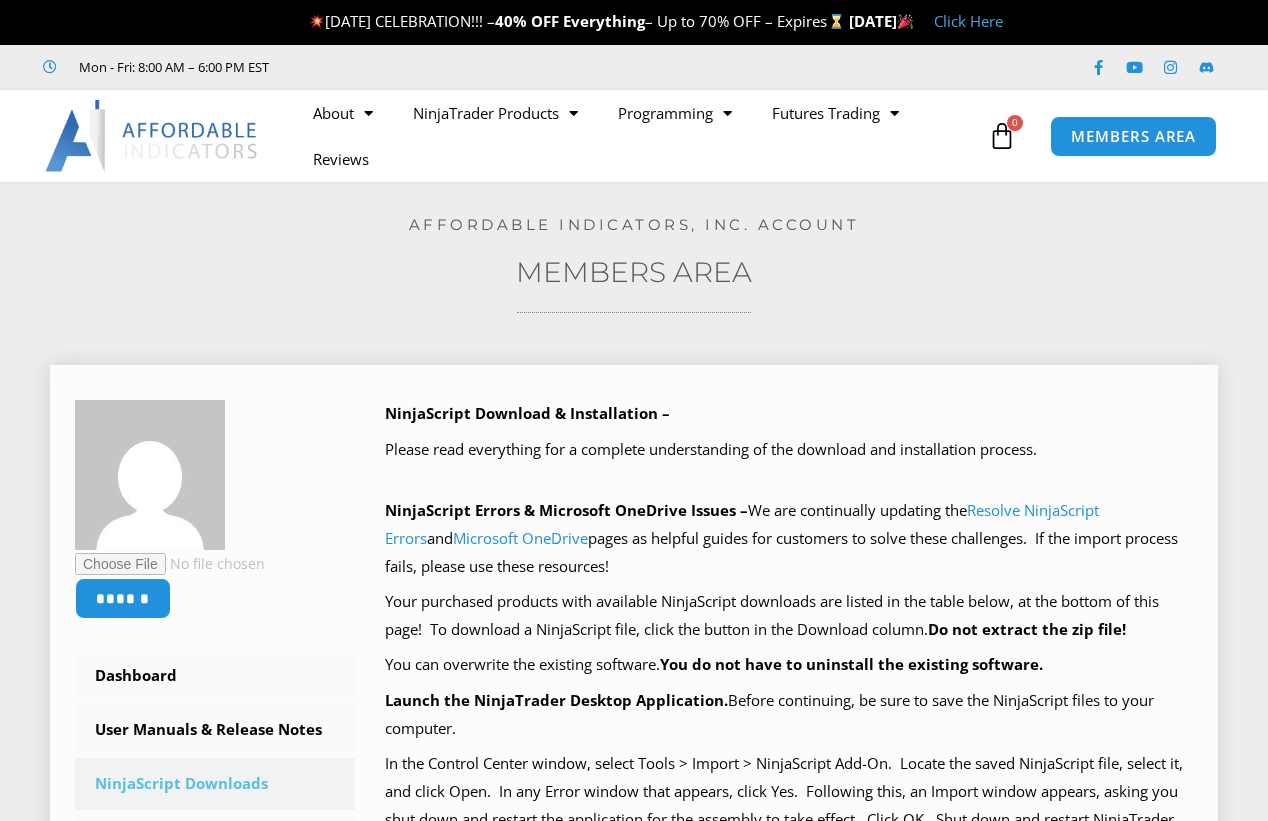 scroll, scrollTop: 0, scrollLeft: 0, axis: both 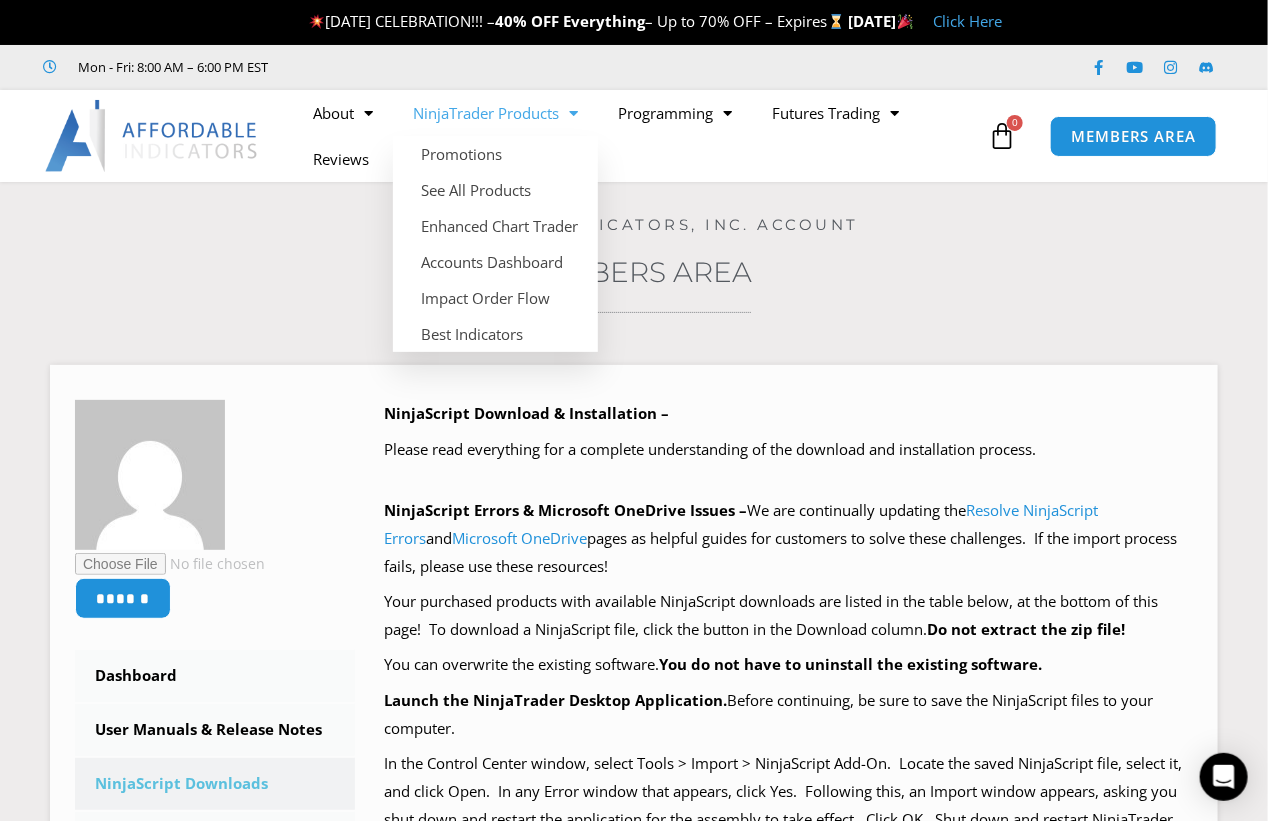 click on "NinjaTrader Products" 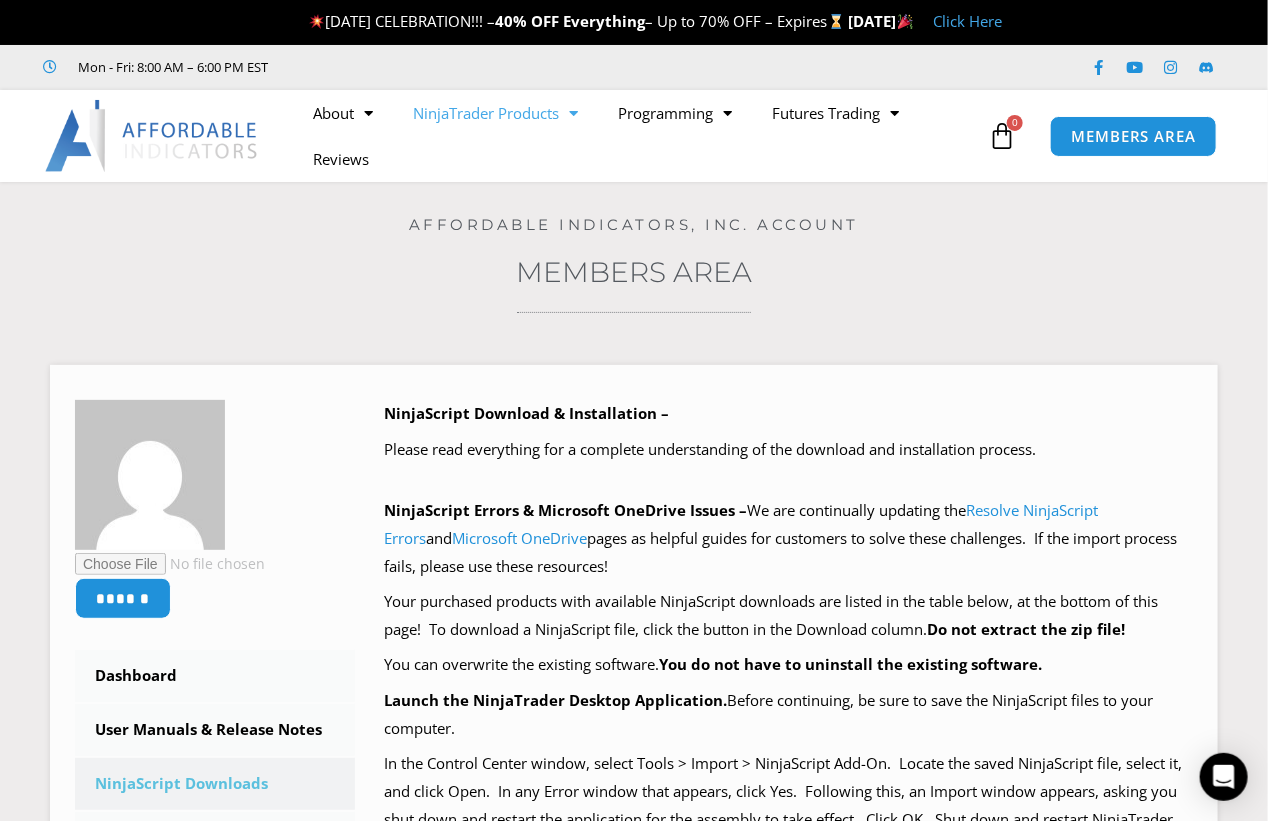 click on "NinjaTrader Products" 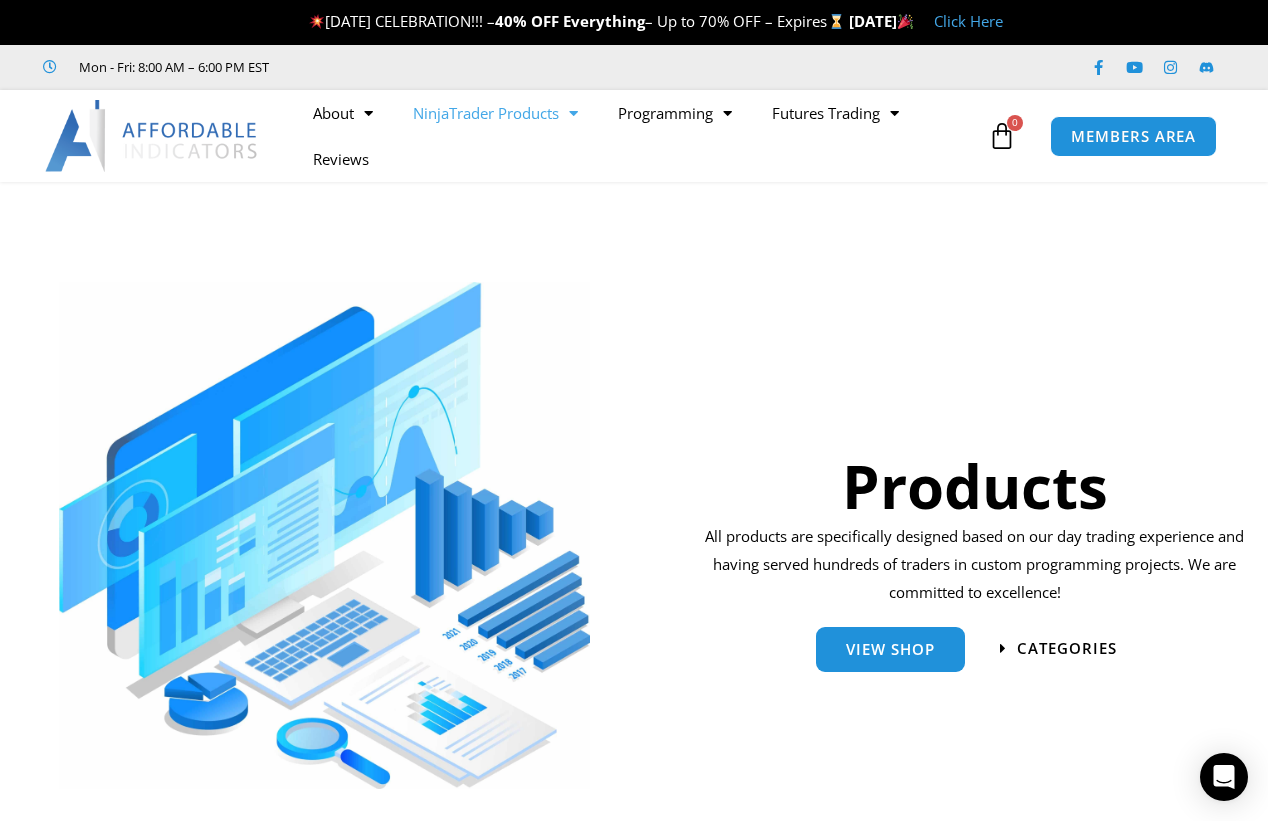 scroll, scrollTop: 0, scrollLeft: 0, axis: both 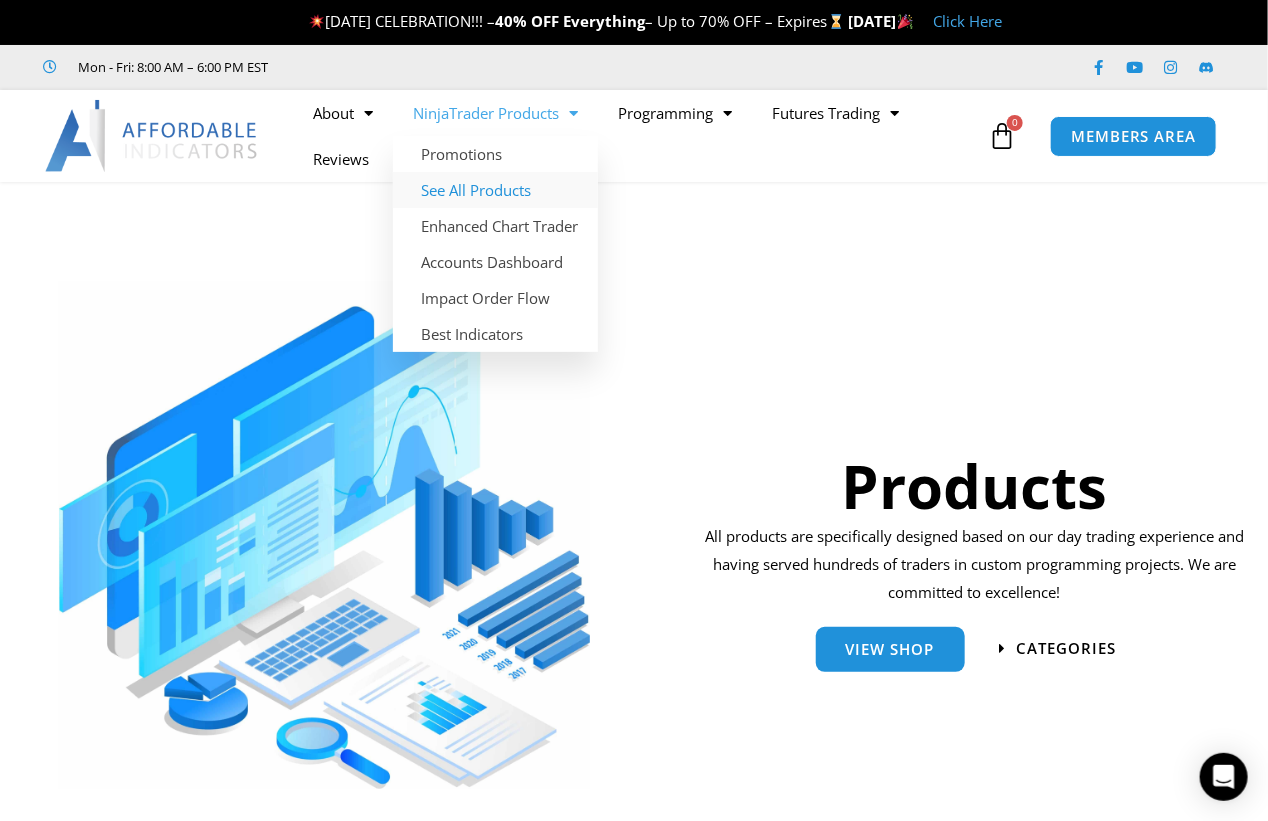 click on "See All Products" 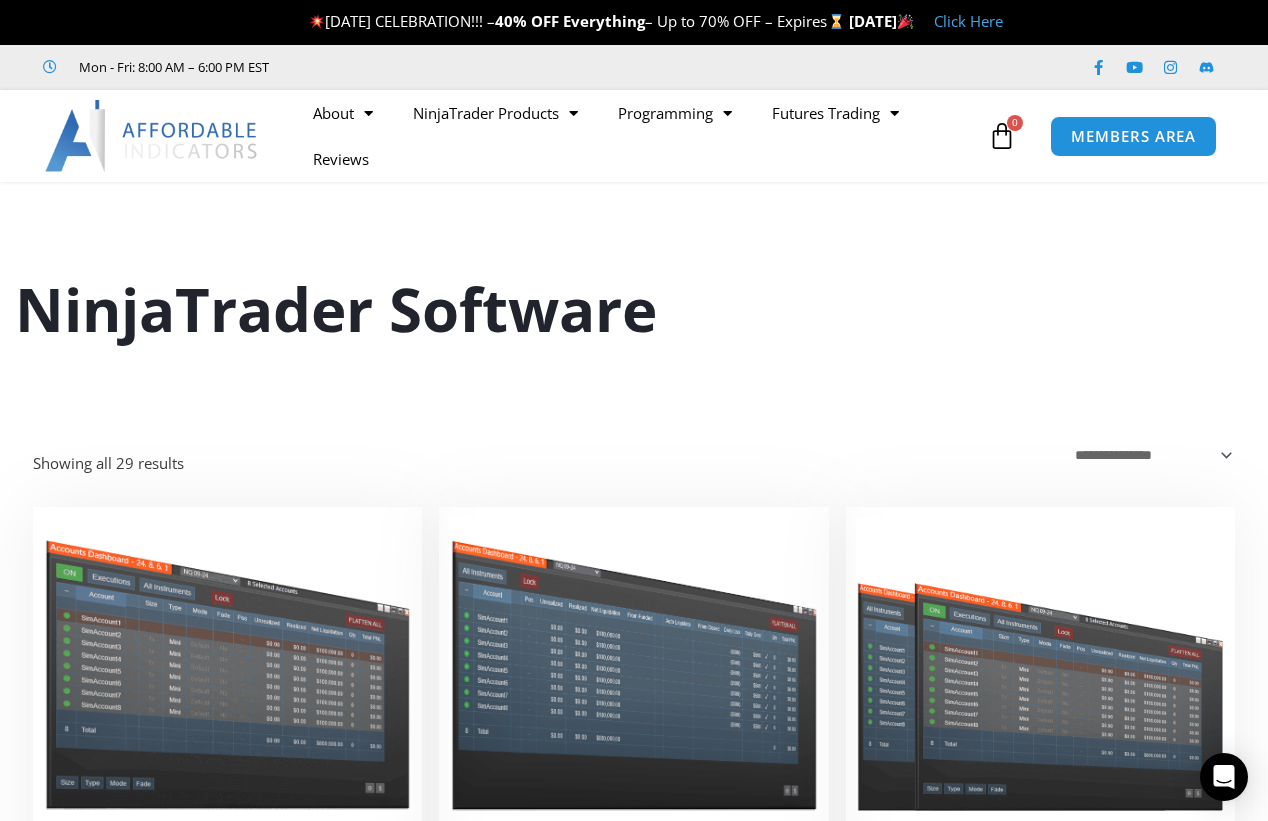 scroll, scrollTop: 0, scrollLeft: 0, axis: both 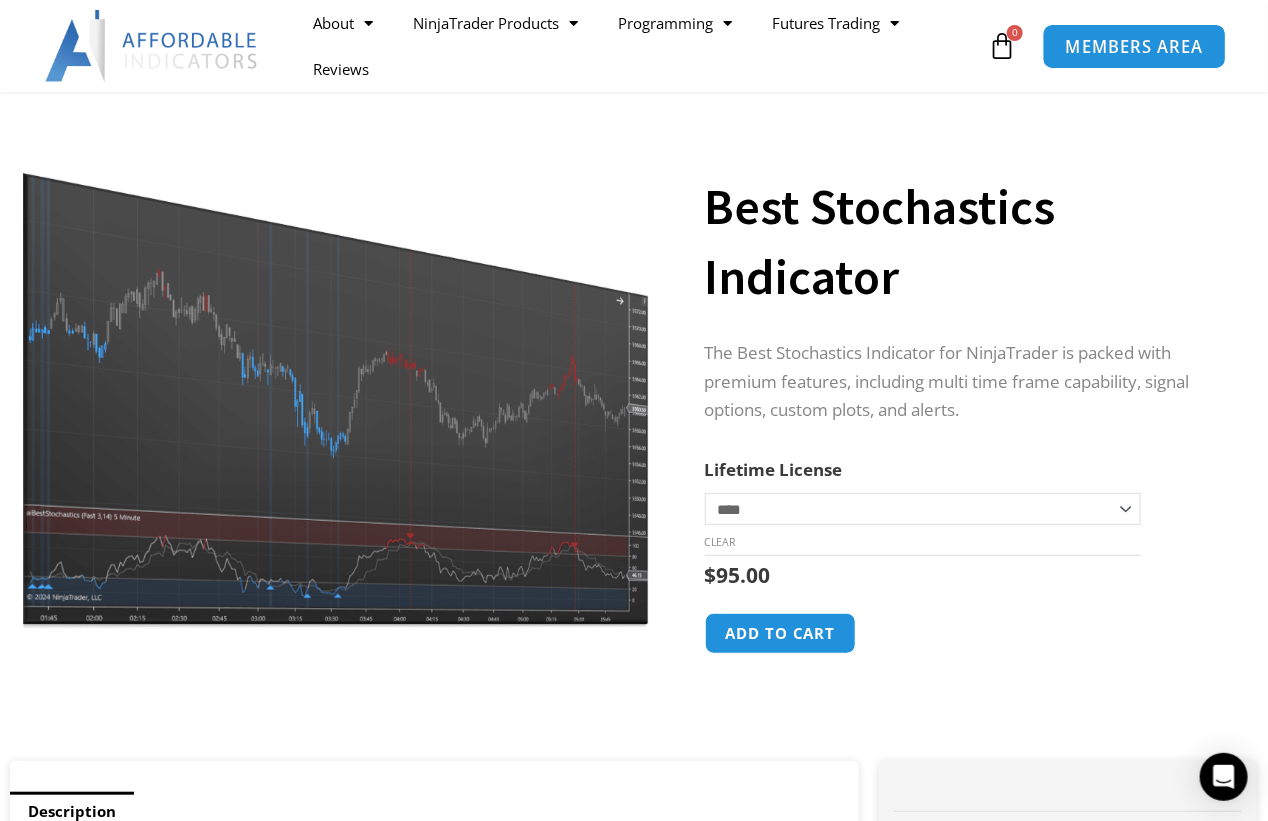click on "MEMBERS AREA" at bounding box center (1134, 46) 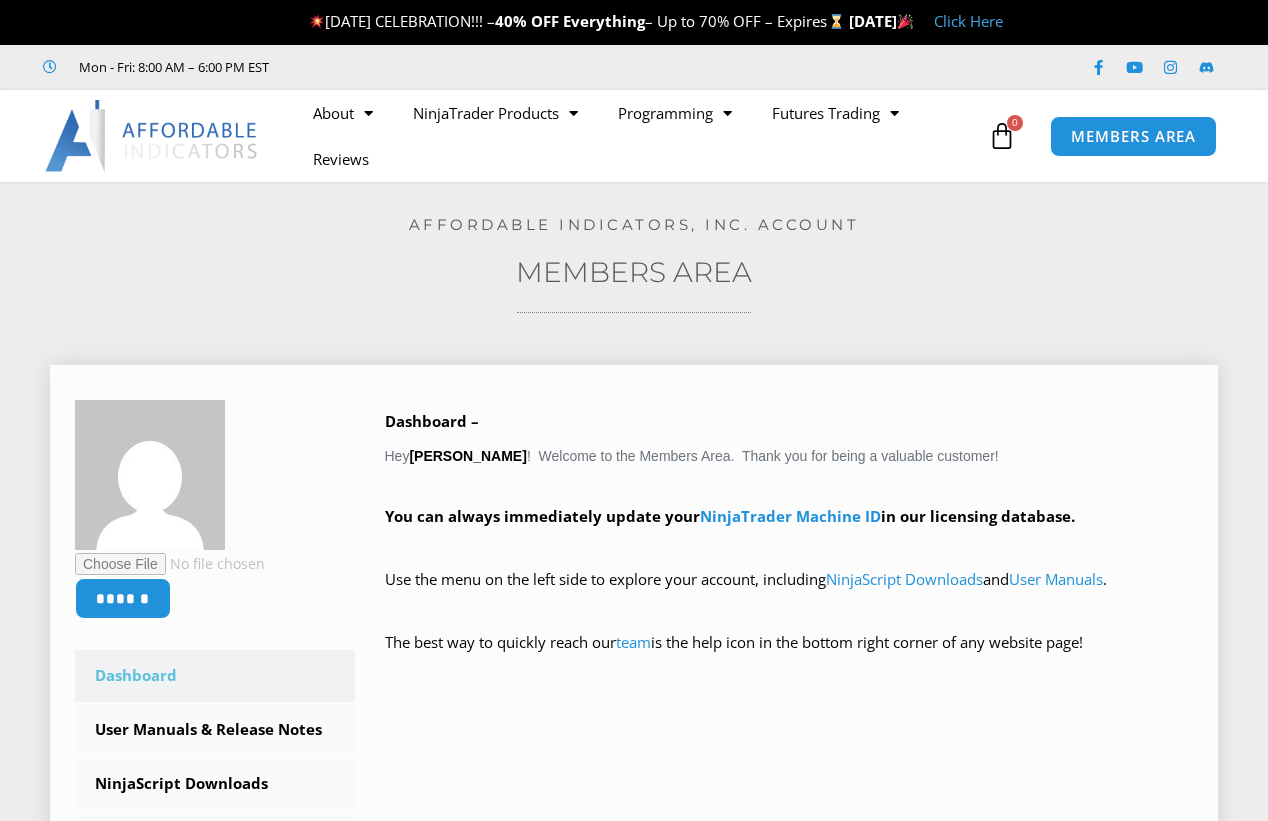 scroll, scrollTop: 0, scrollLeft: 0, axis: both 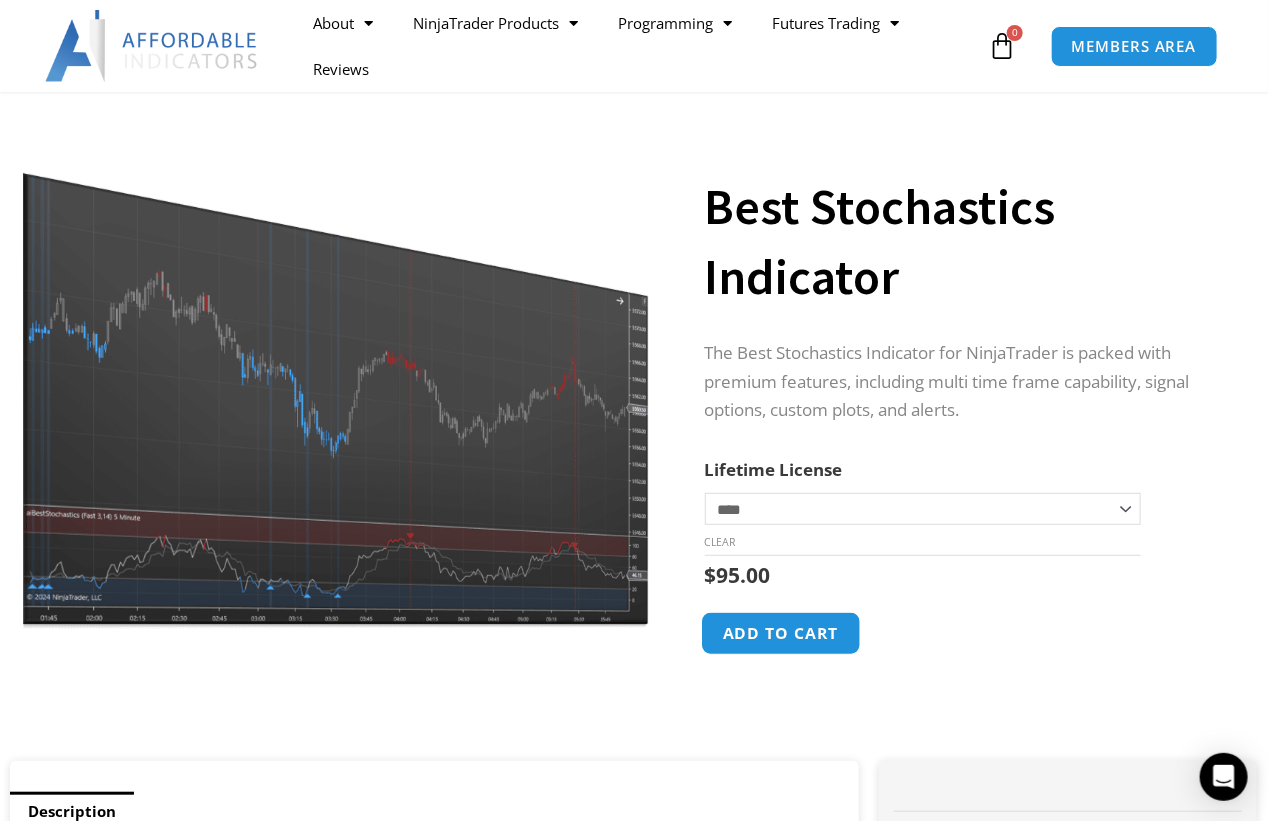 click on "Add to cart" 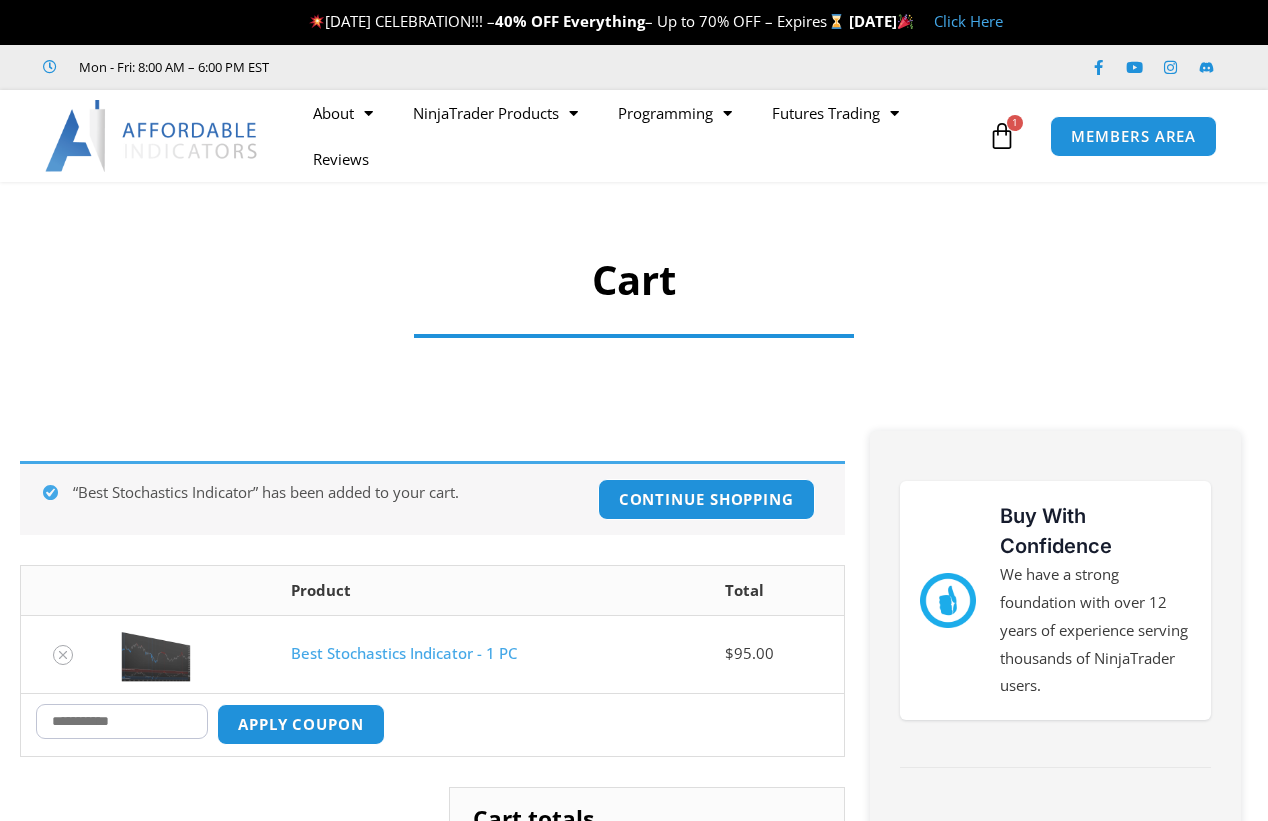 scroll, scrollTop: 0, scrollLeft: 0, axis: both 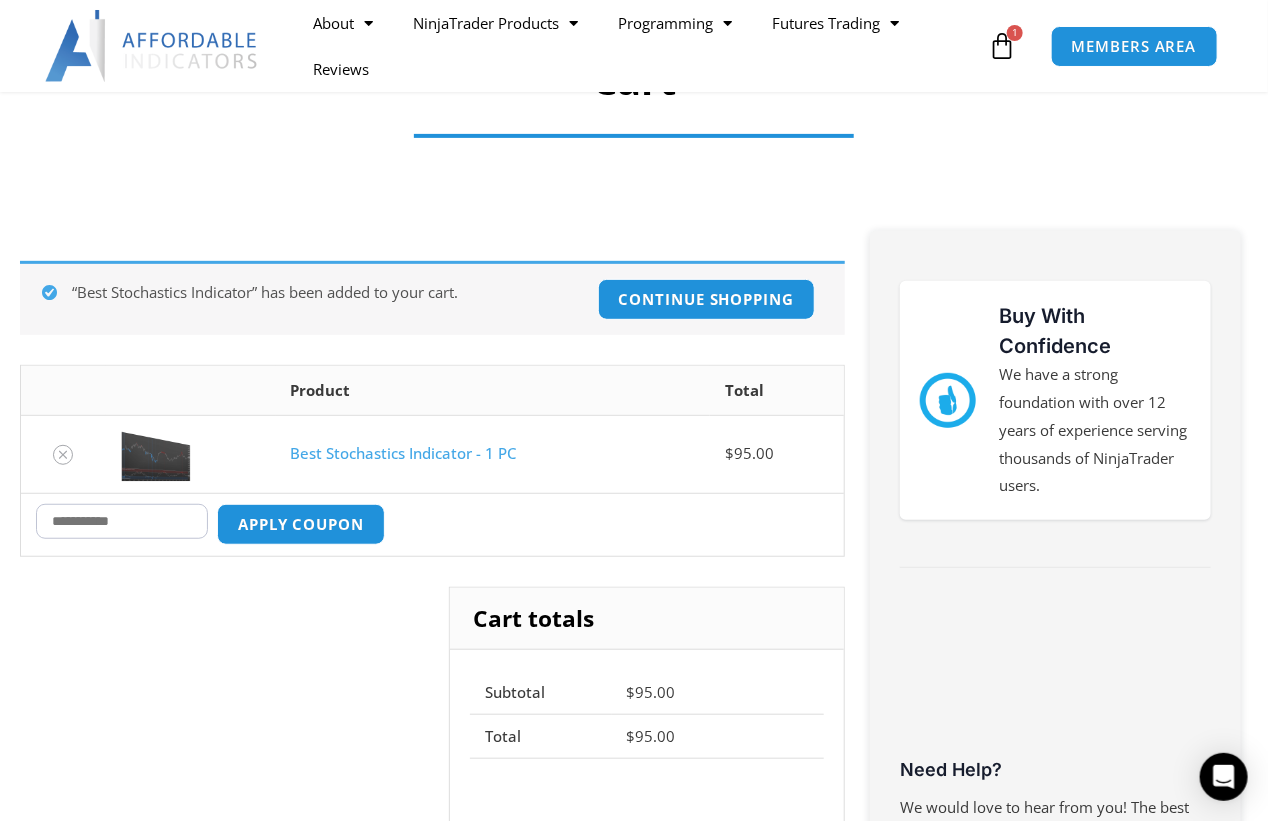 click on "Coupon:" at bounding box center (122, 521) 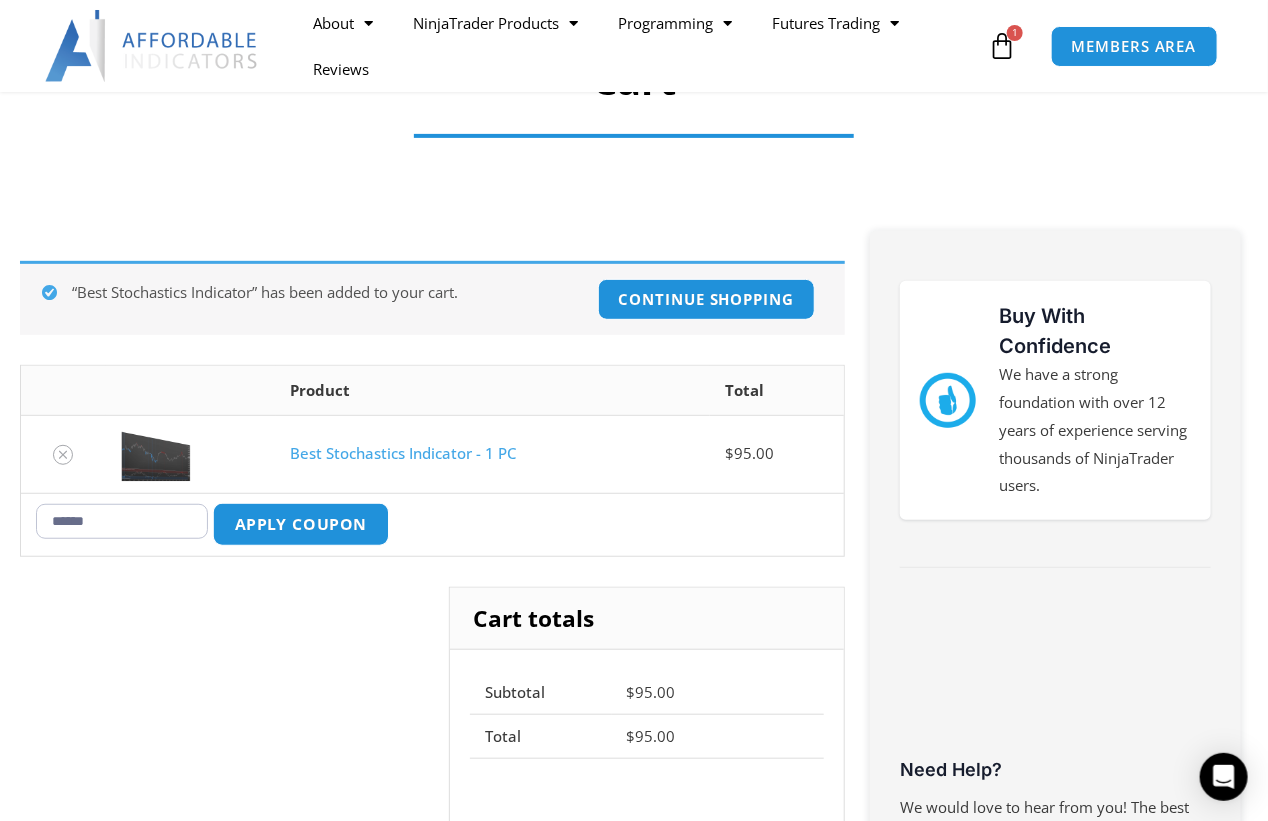 type on "******" 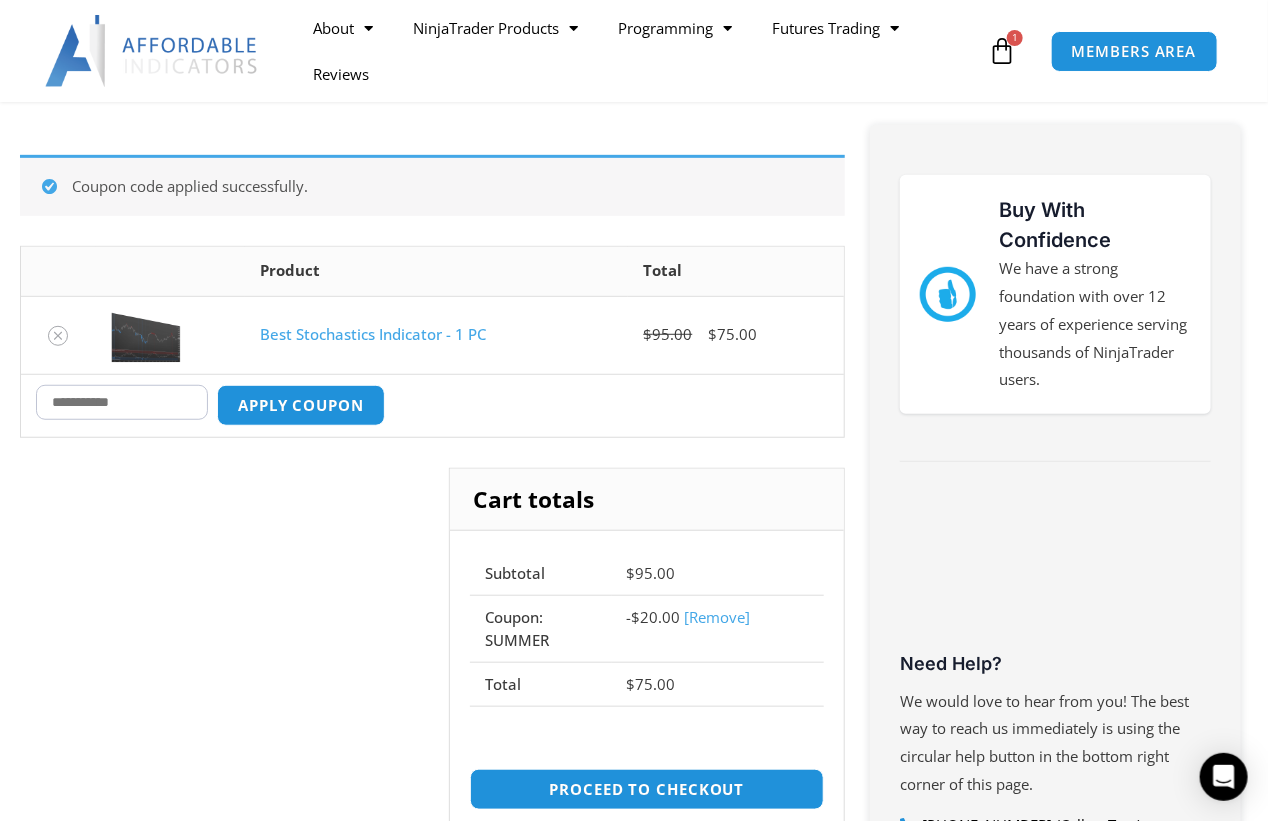 scroll, scrollTop: 360, scrollLeft: 0, axis: vertical 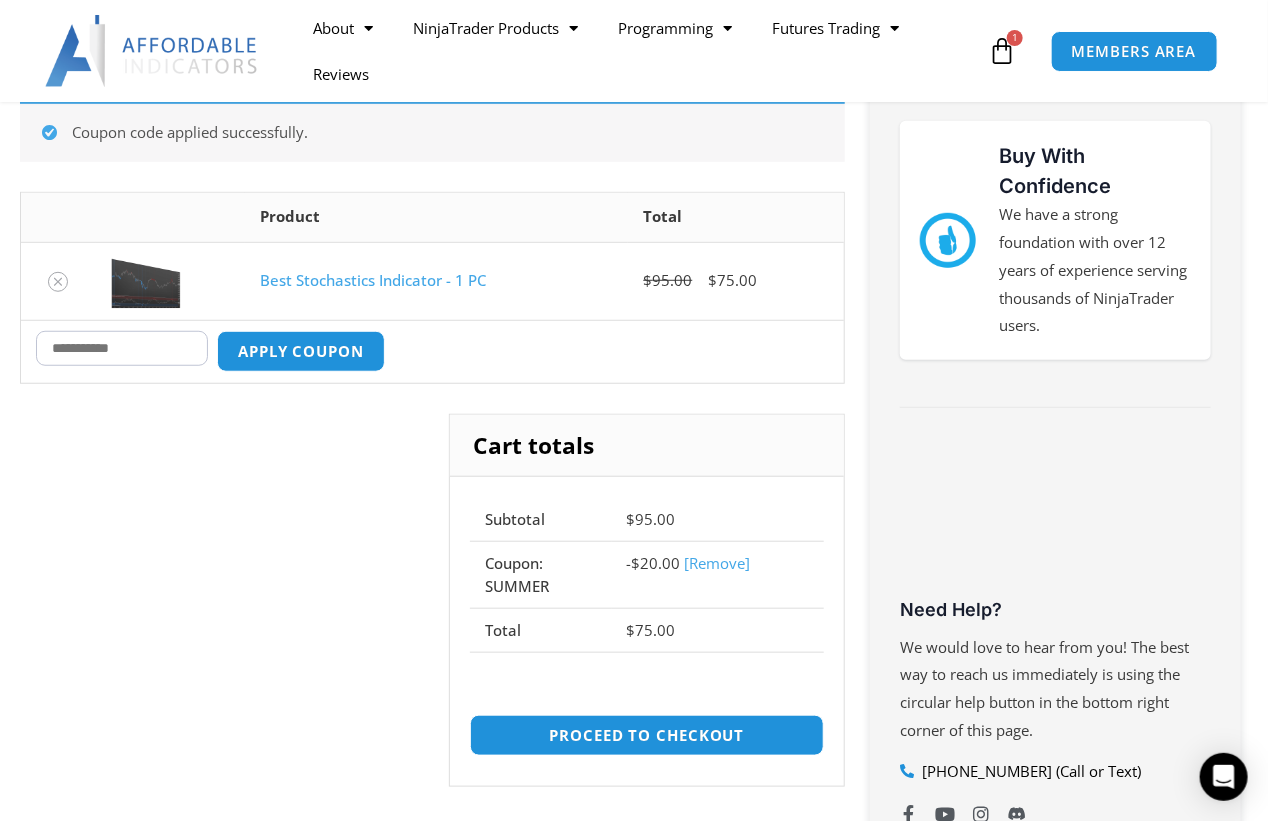 drag, startPoint x: 162, startPoint y: 345, endPoint x: 27, endPoint y: 336, distance: 135.29967 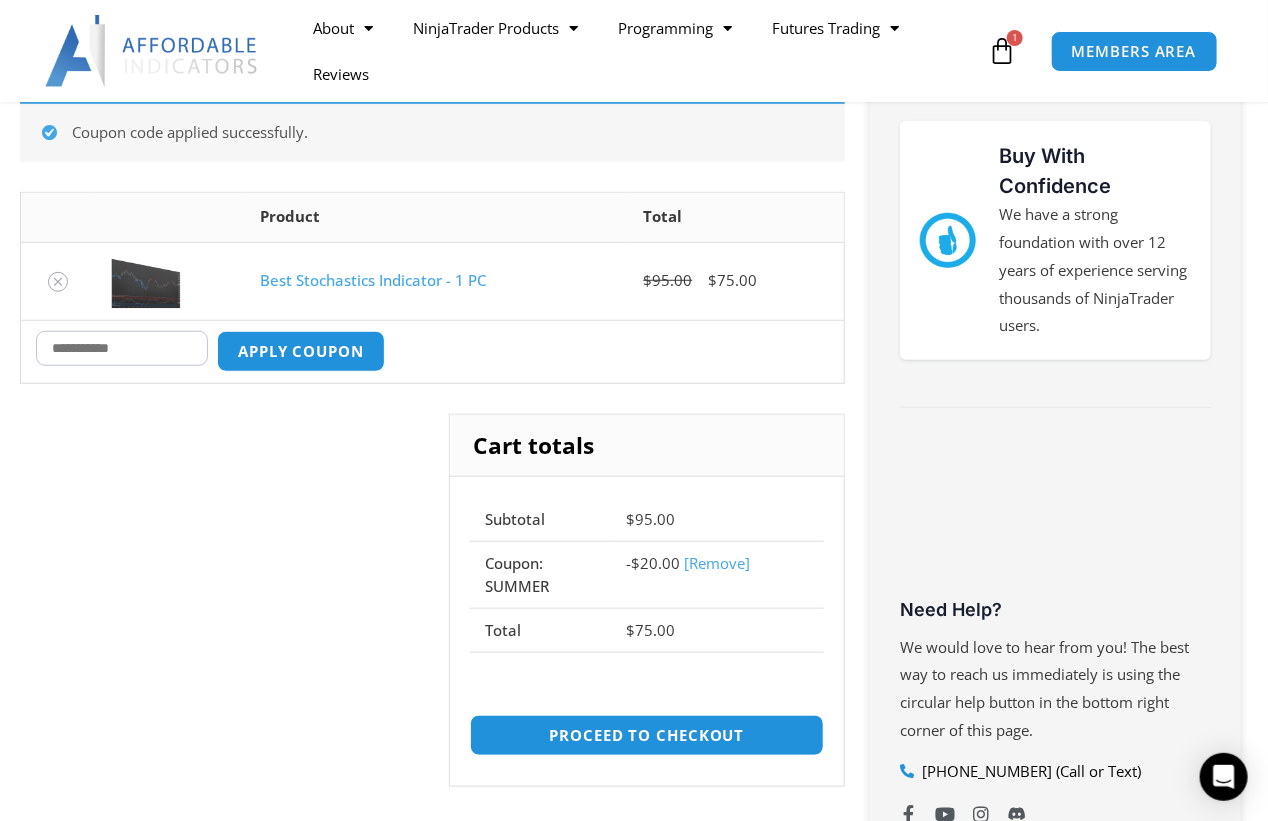 click on "[Remove]" at bounding box center (718, 563) 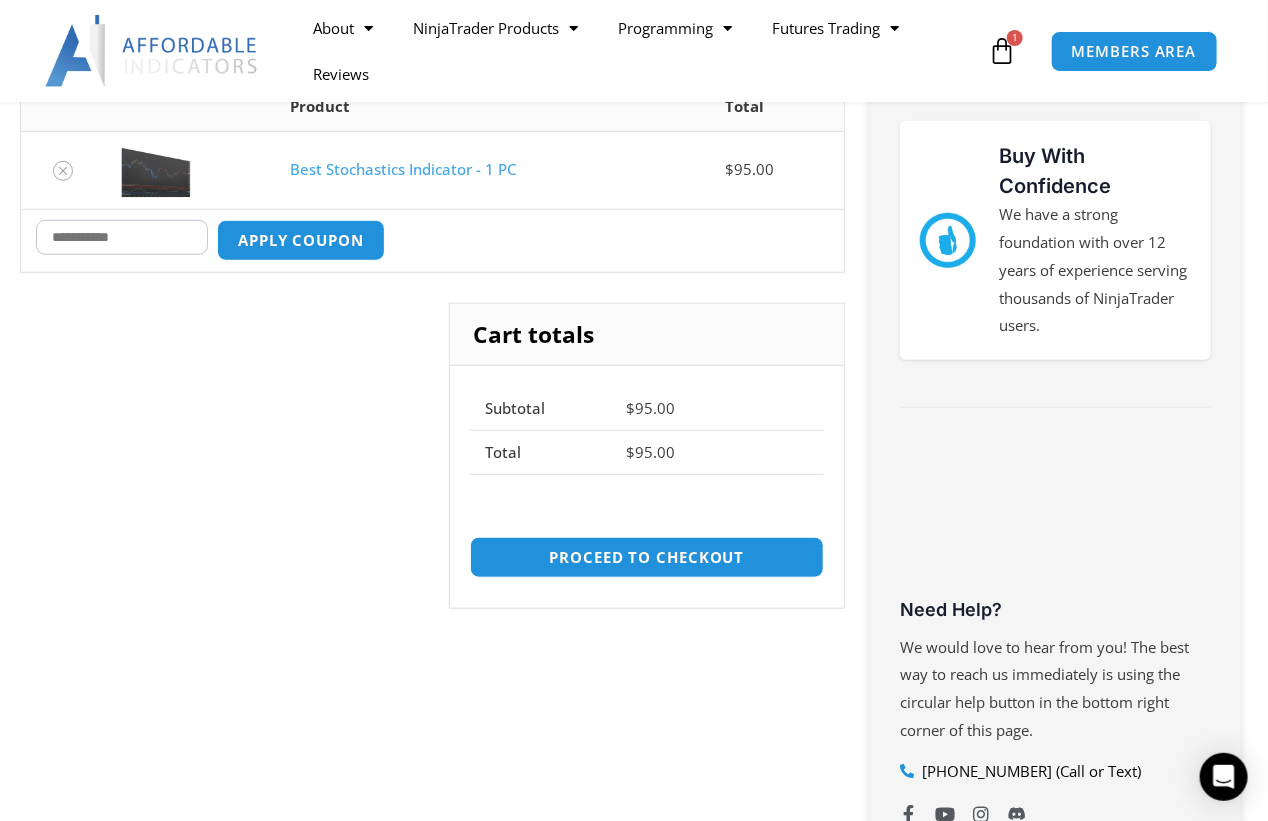 click on "Coupon:" at bounding box center (122, 237) 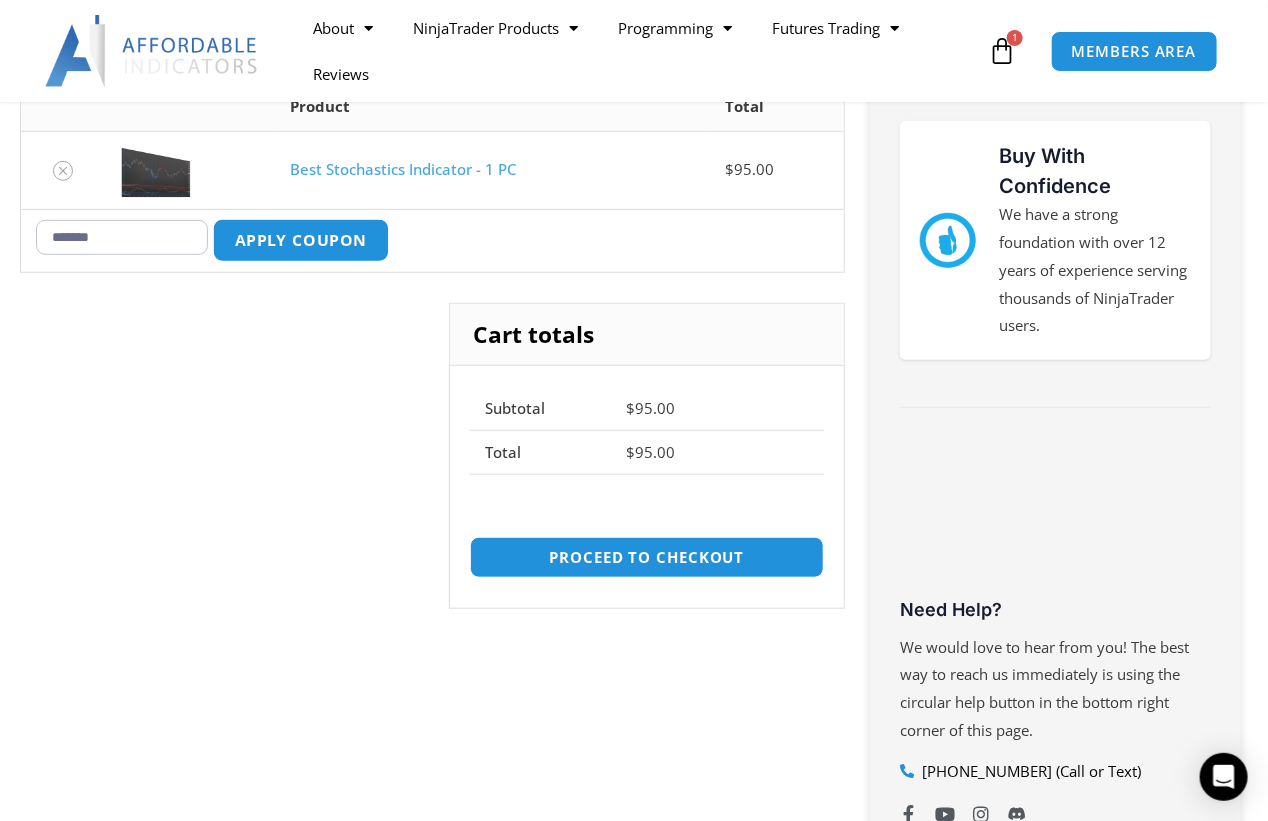 type on "*******" 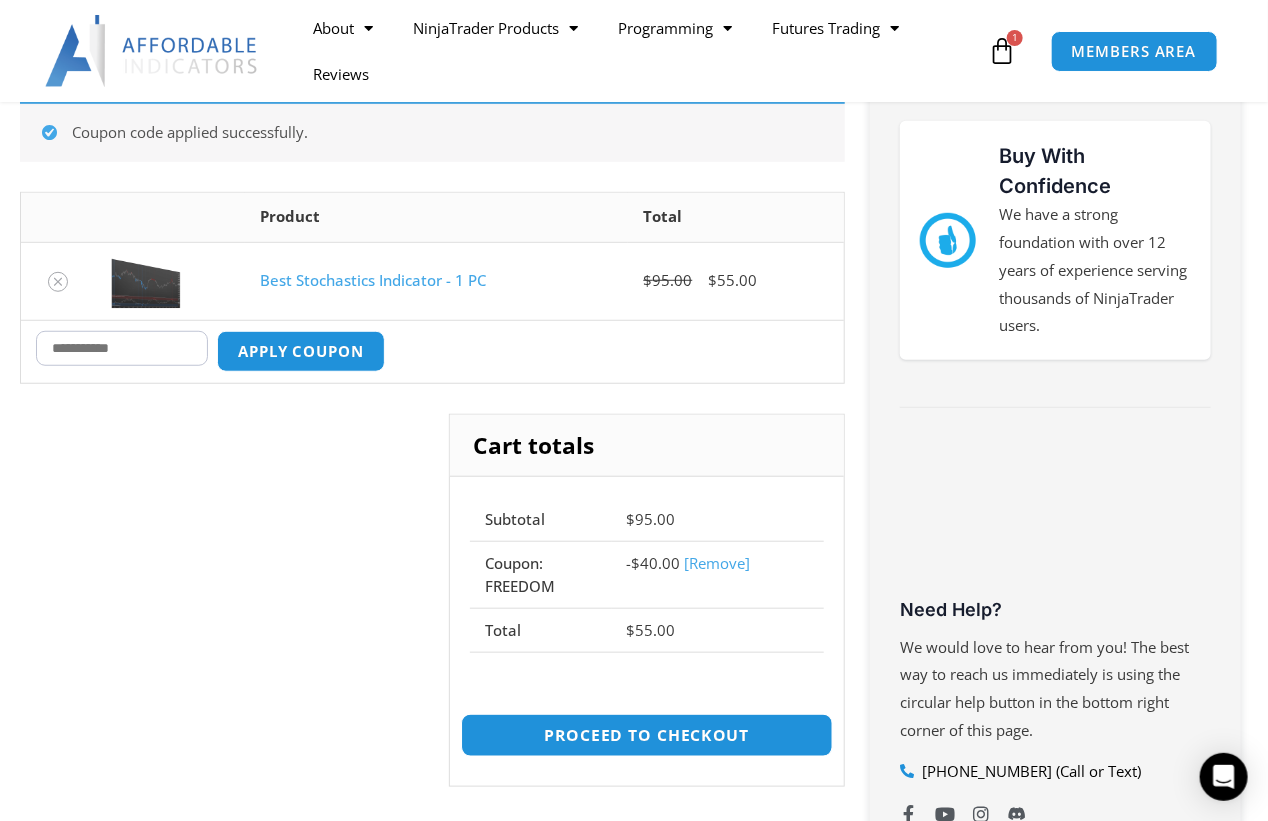click on "Proceed to checkout" at bounding box center (647, 735) 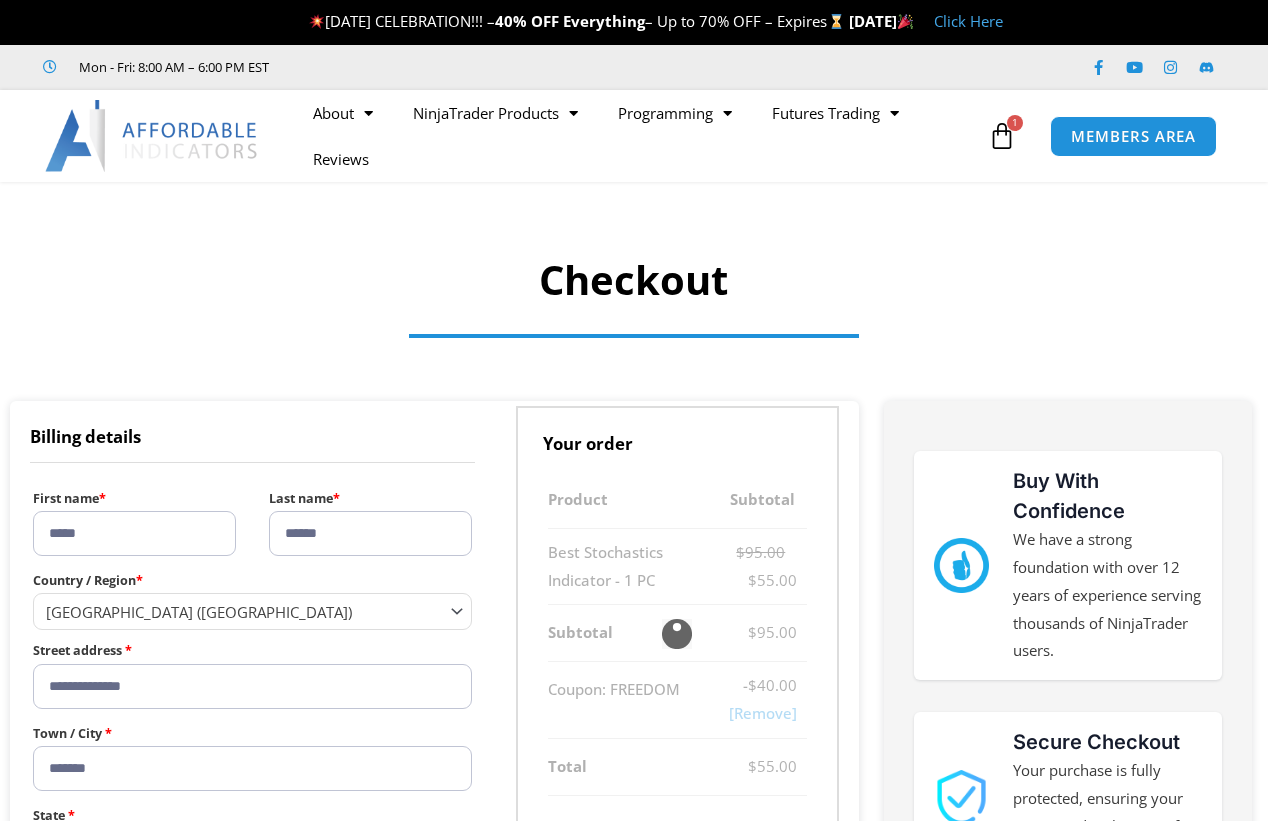 select on "**" 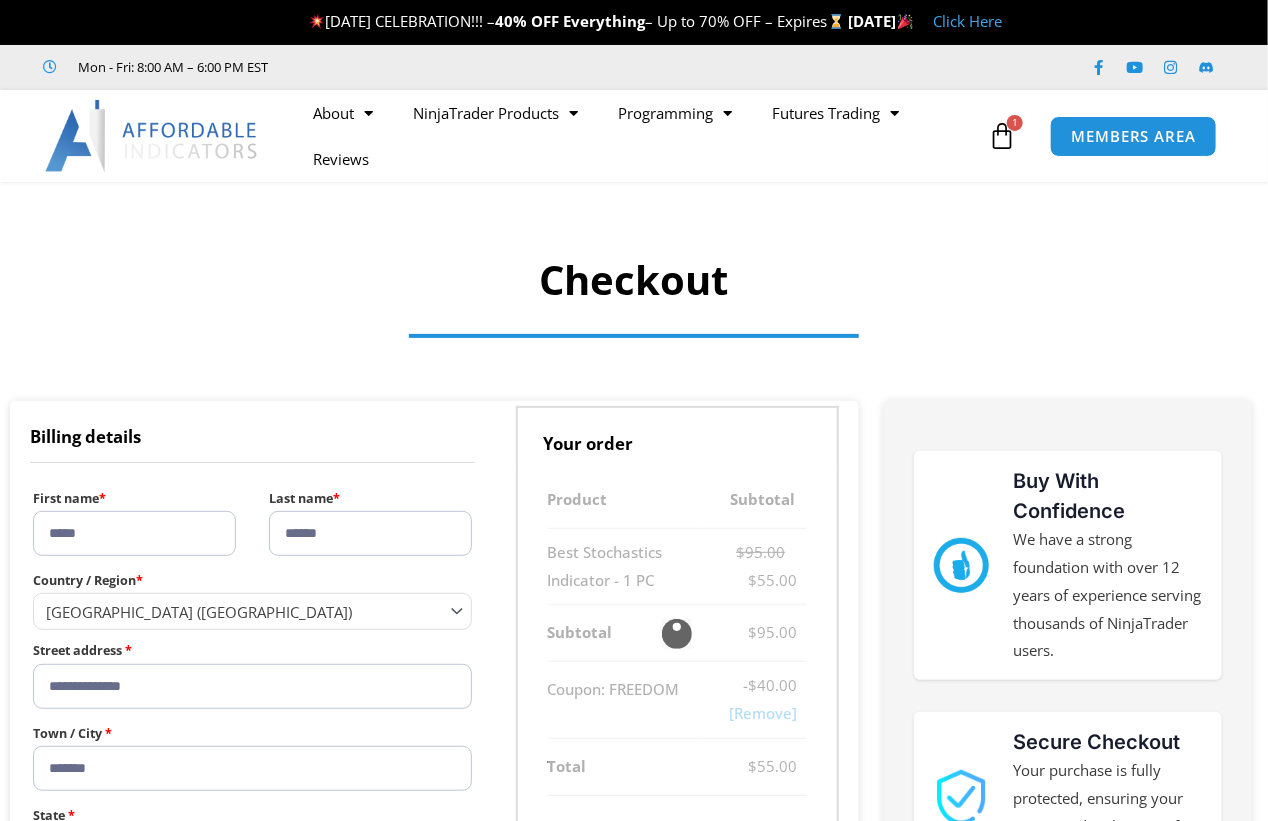 scroll, scrollTop: 0, scrollLeft: 0, axis: both 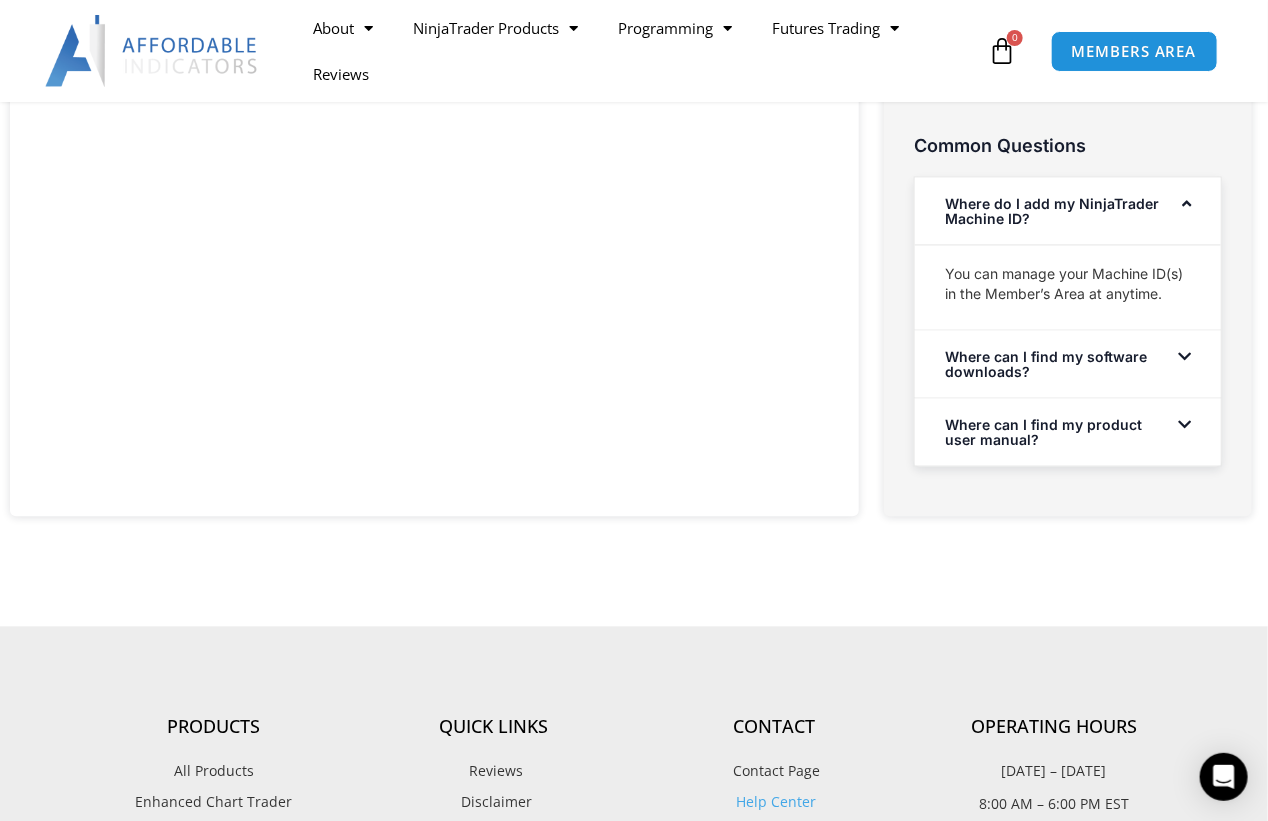 click at bounding box center (1184, 357) 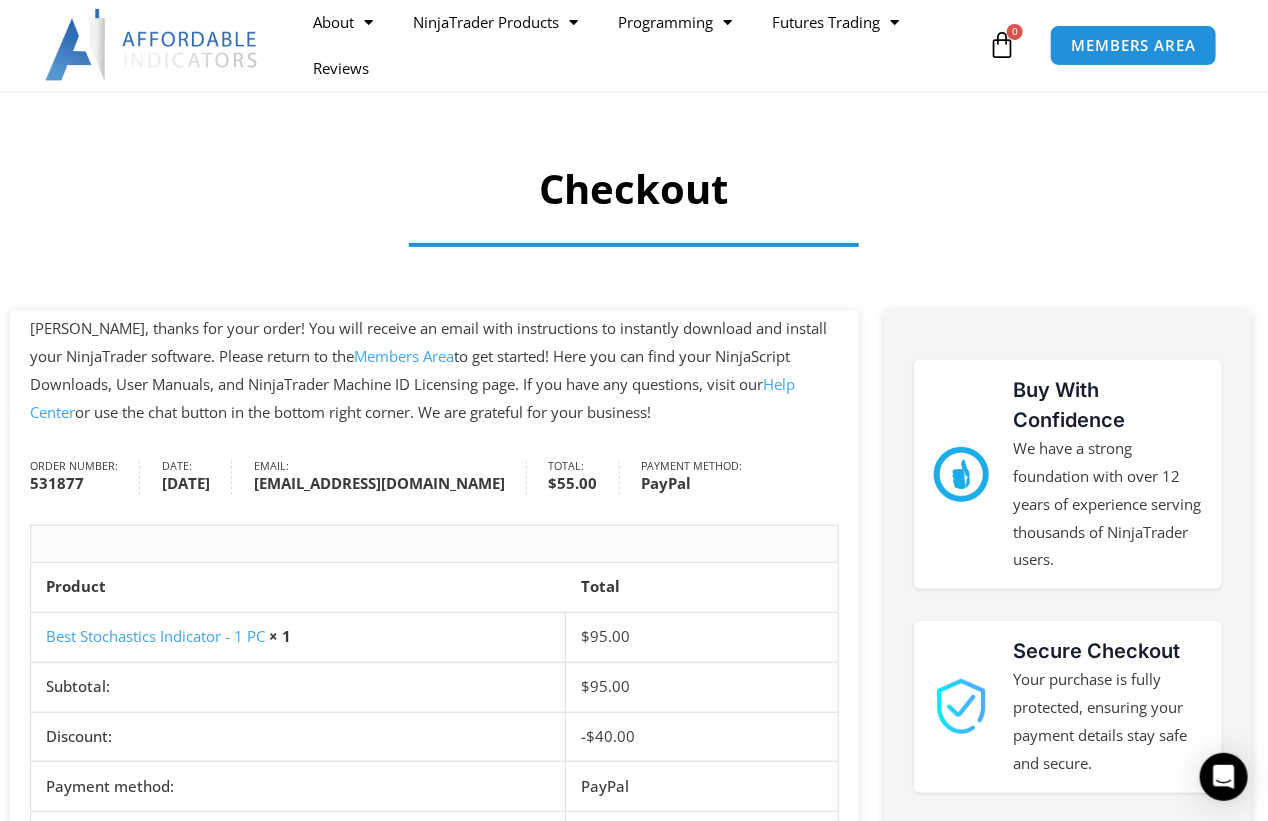 scroll, scrollTop: 0, scrollLeft: 0, axis: both 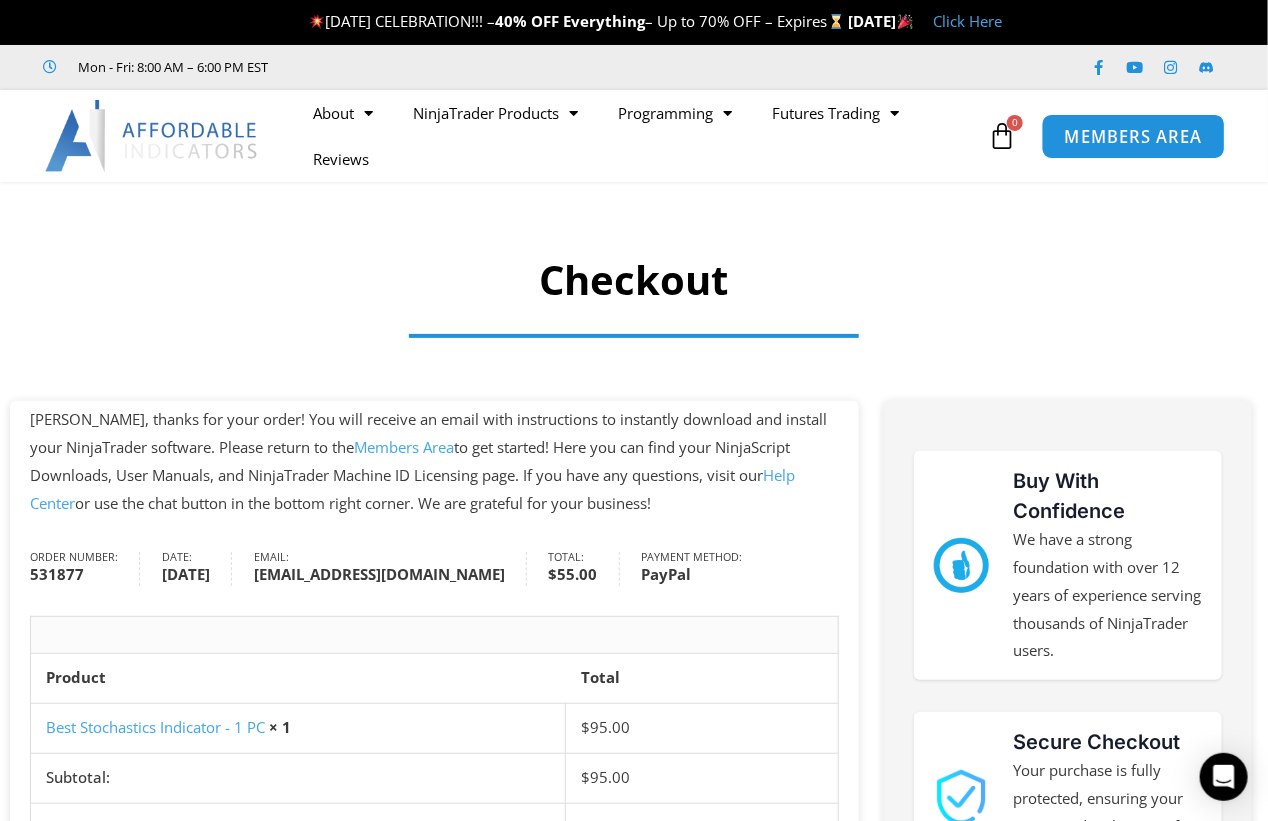 click on "MEMBERS AREA" at bounding box center [1133, 136] 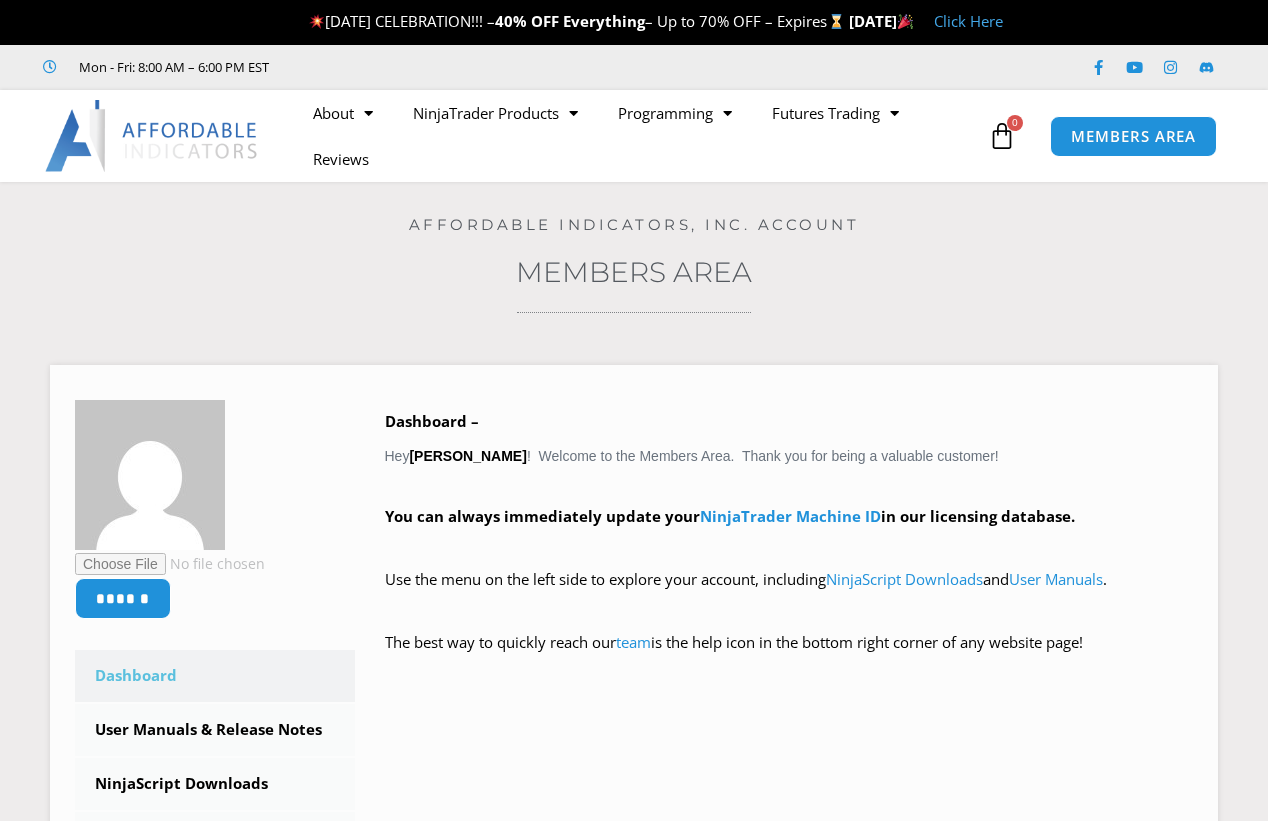 scroll, scrollTop: 0, scrollLeft: 0, axis: both 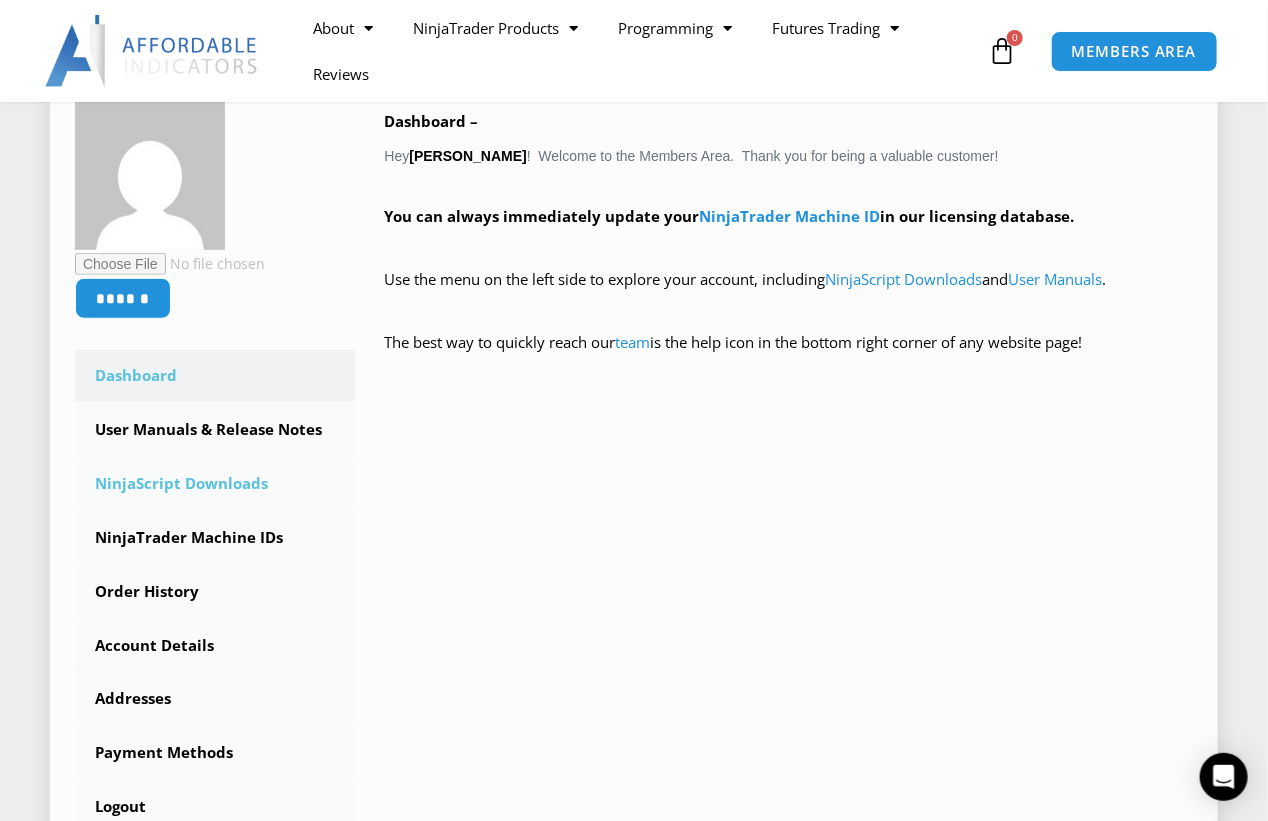 click on "NinjaScript Downloads" at bounding box center (215, 484) 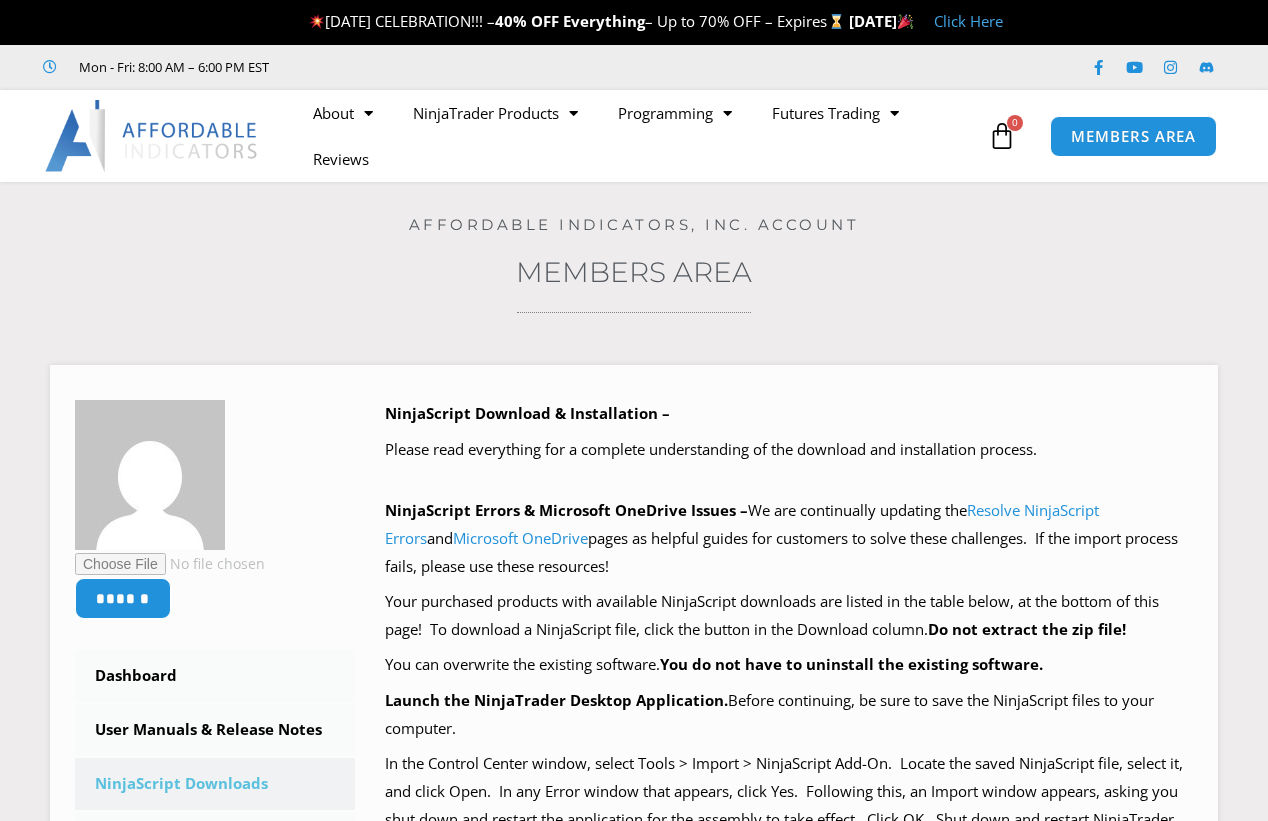 scroll, scrollTop: 0, scrollLeft: 0, axis: both 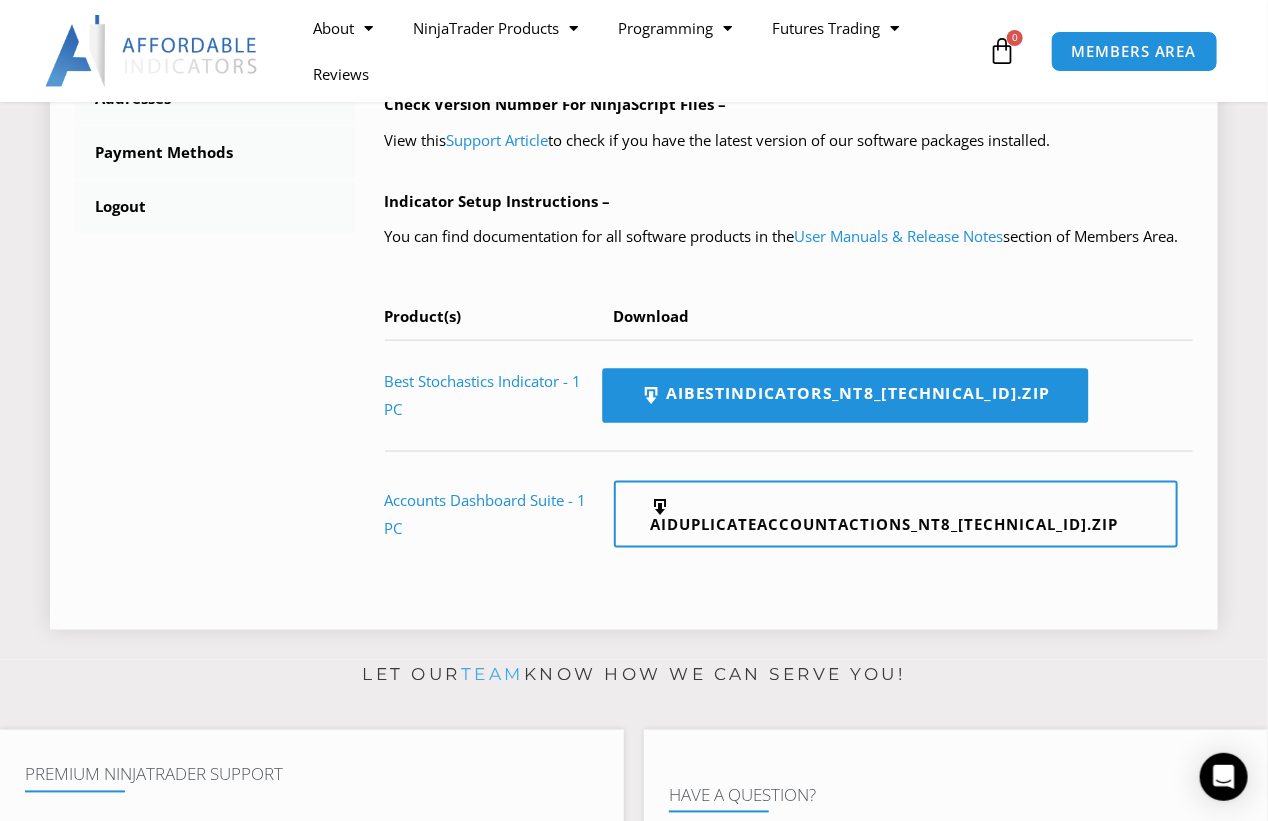 click on "AIBestIndicators_NT8_[TECHNICAL_ID].zip" at bounding box center (845, 396) 